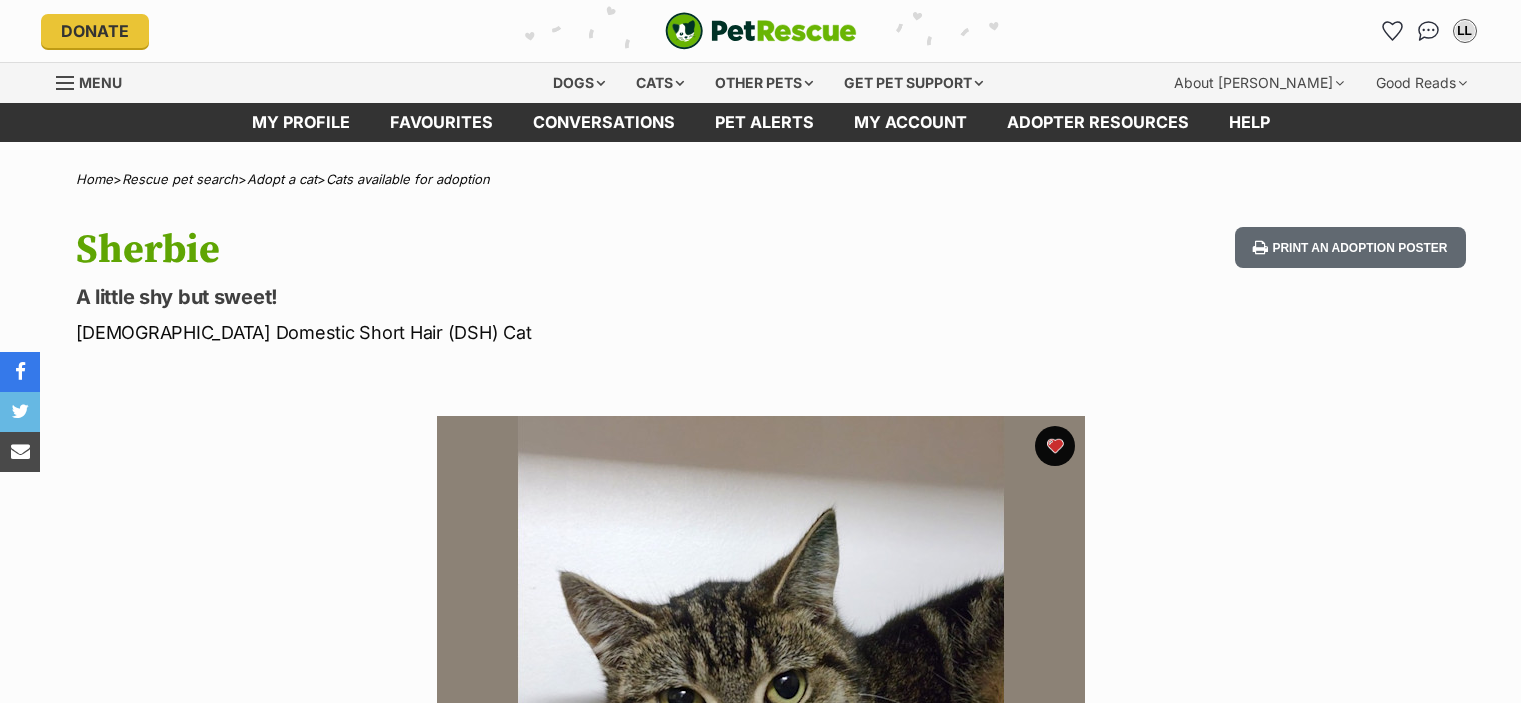 scroll, scrollTop: 0, scrollLeft: 0, axis: both 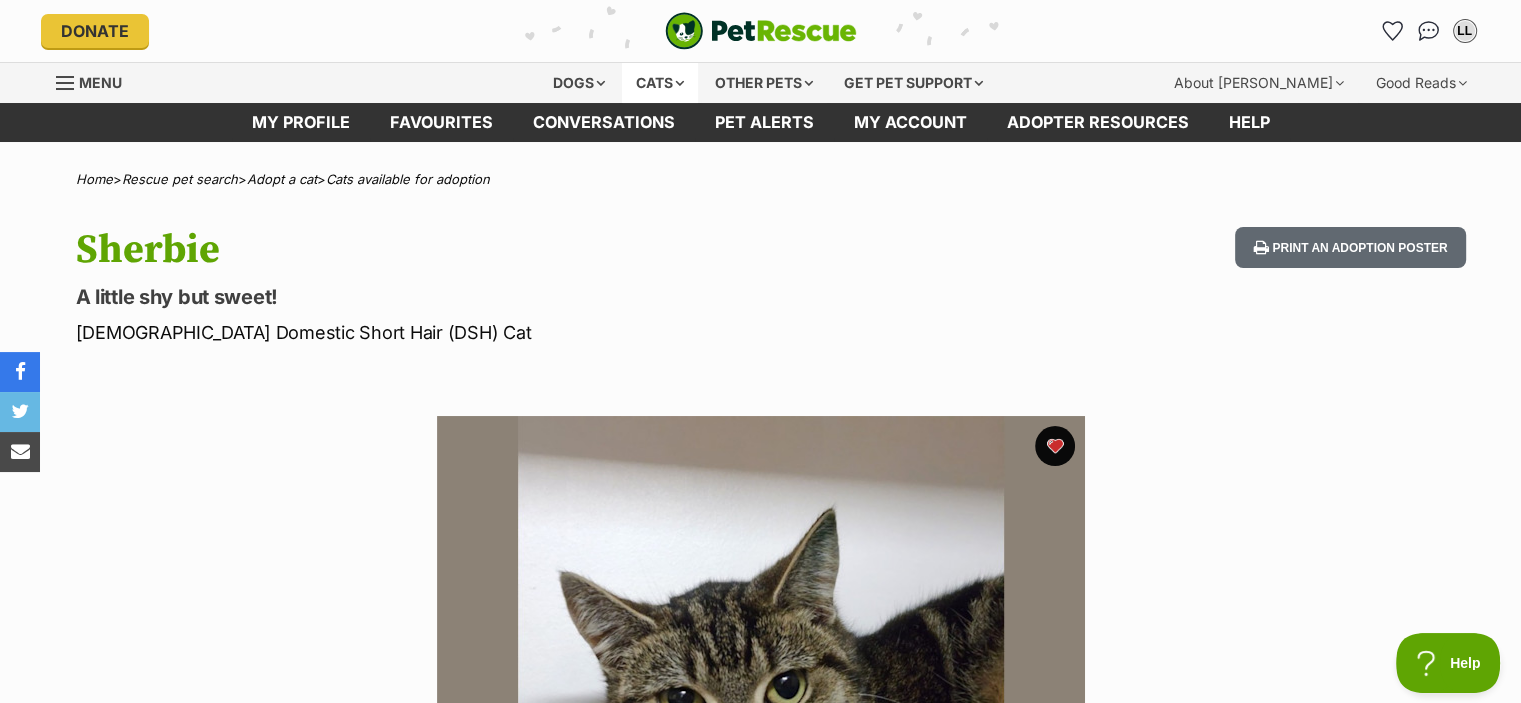 click on "Cats" at bounding box center (660, 83) 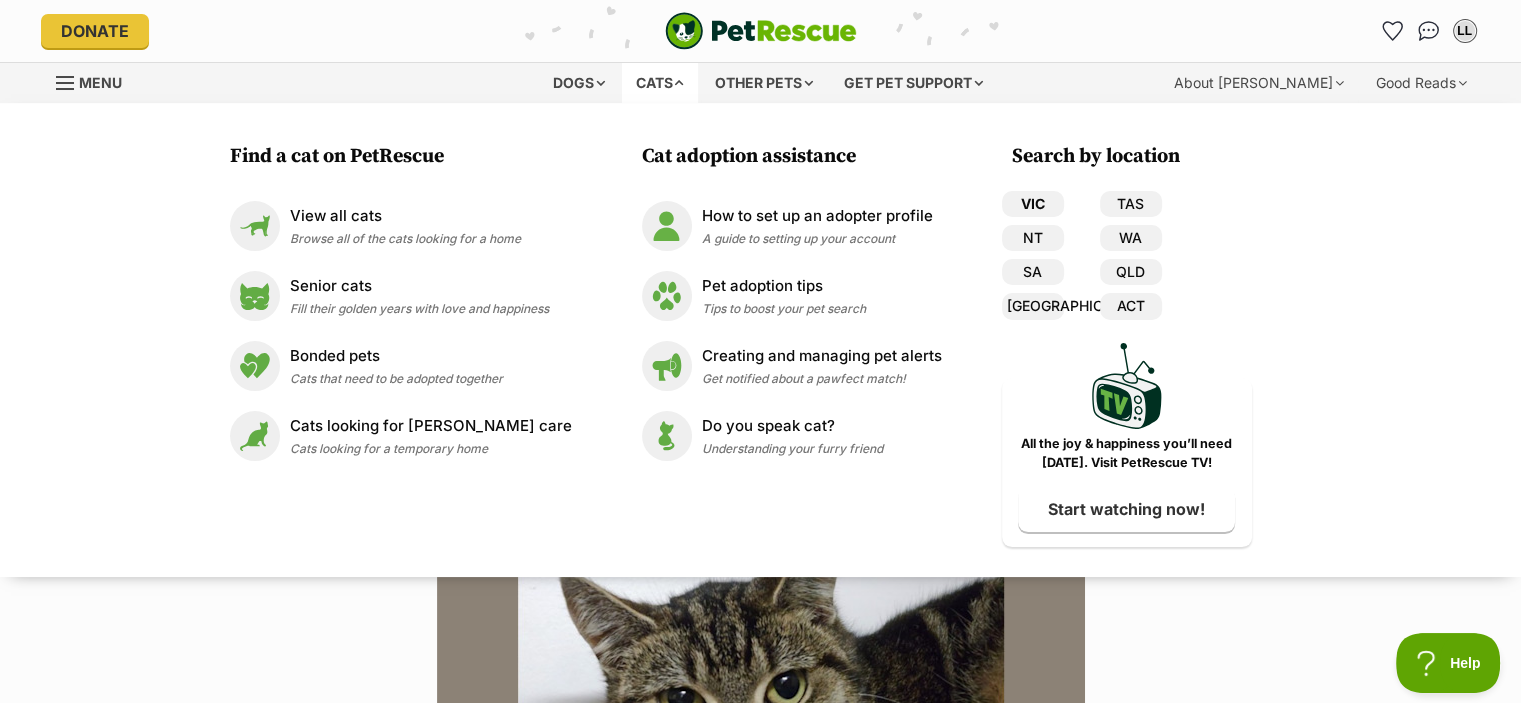 click on "VIC" at bounding box center [1033, 204] 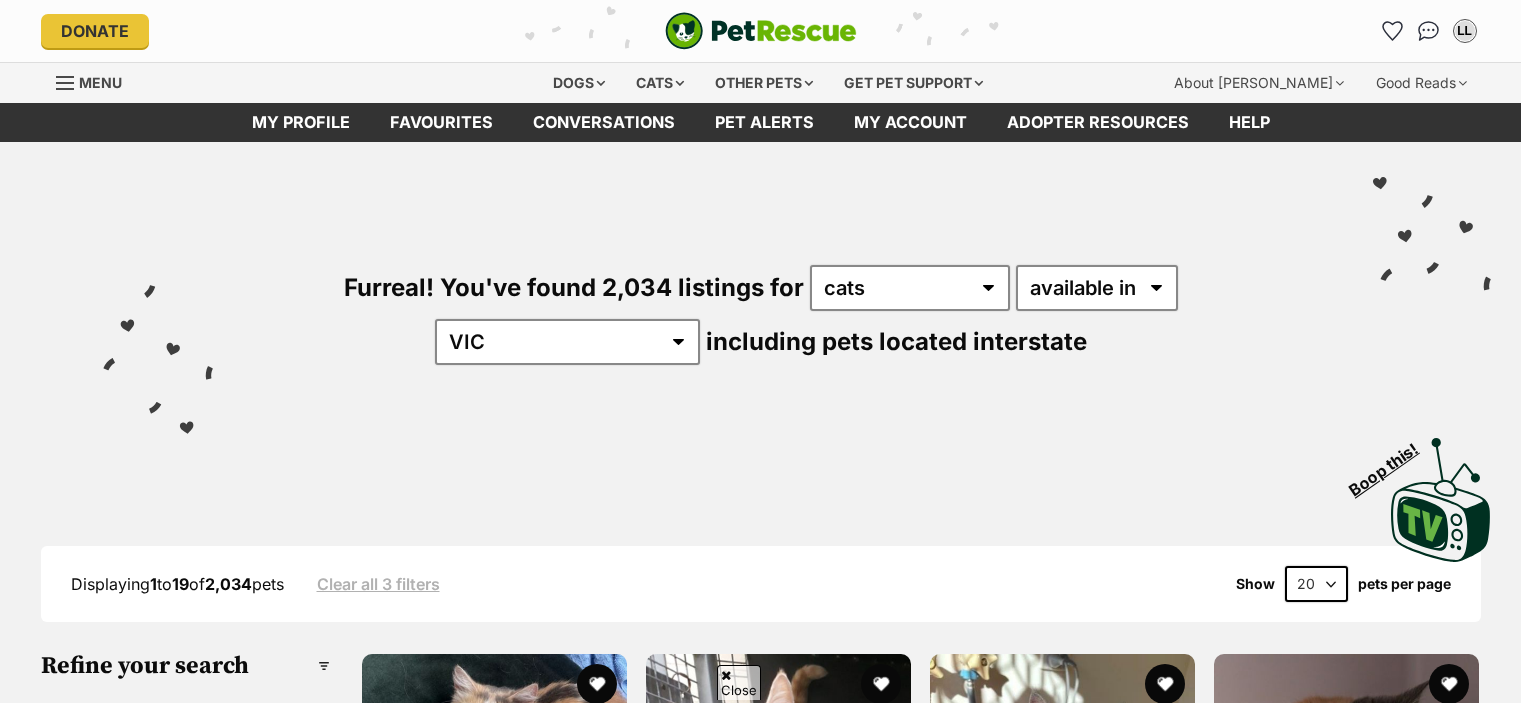 scroll, scrollTop: 388, scrollLeft: 0, axis: vertical 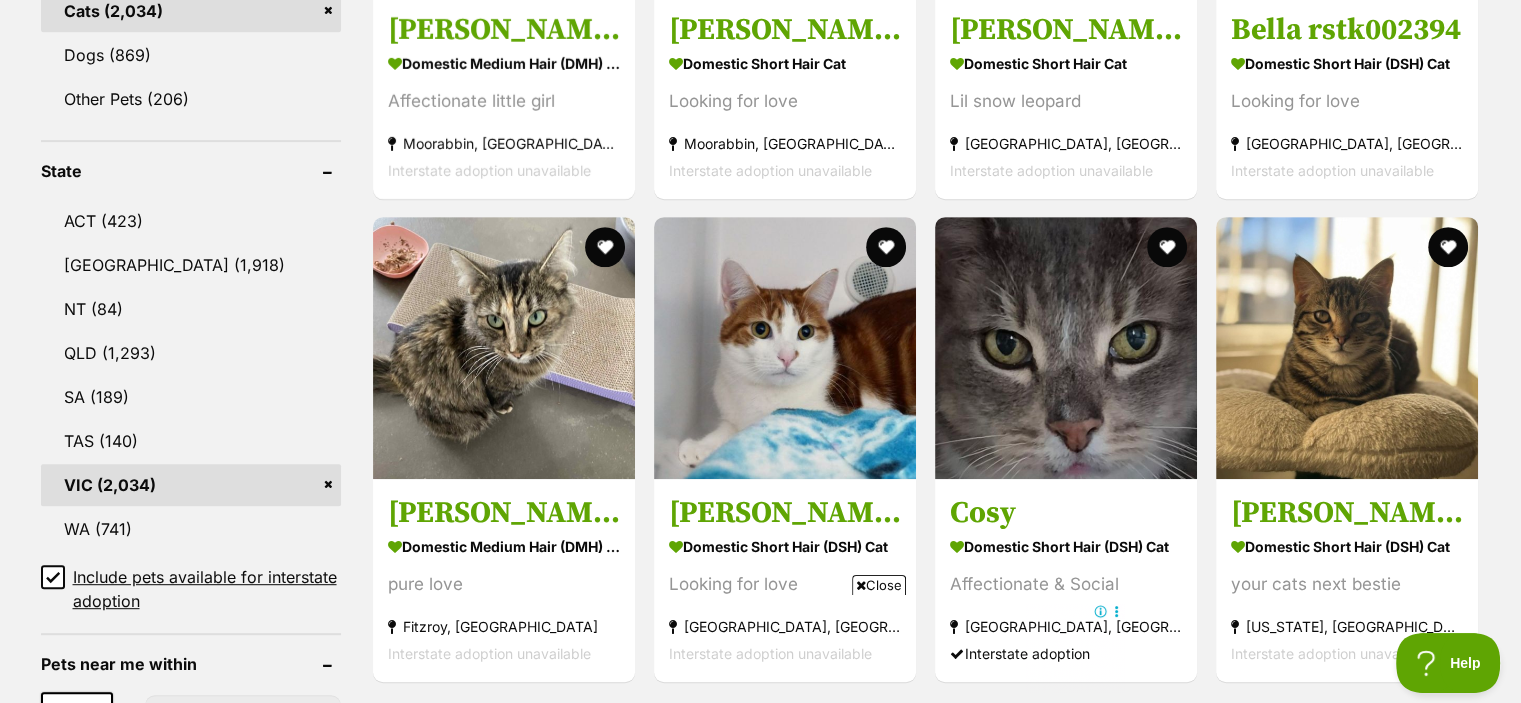 click 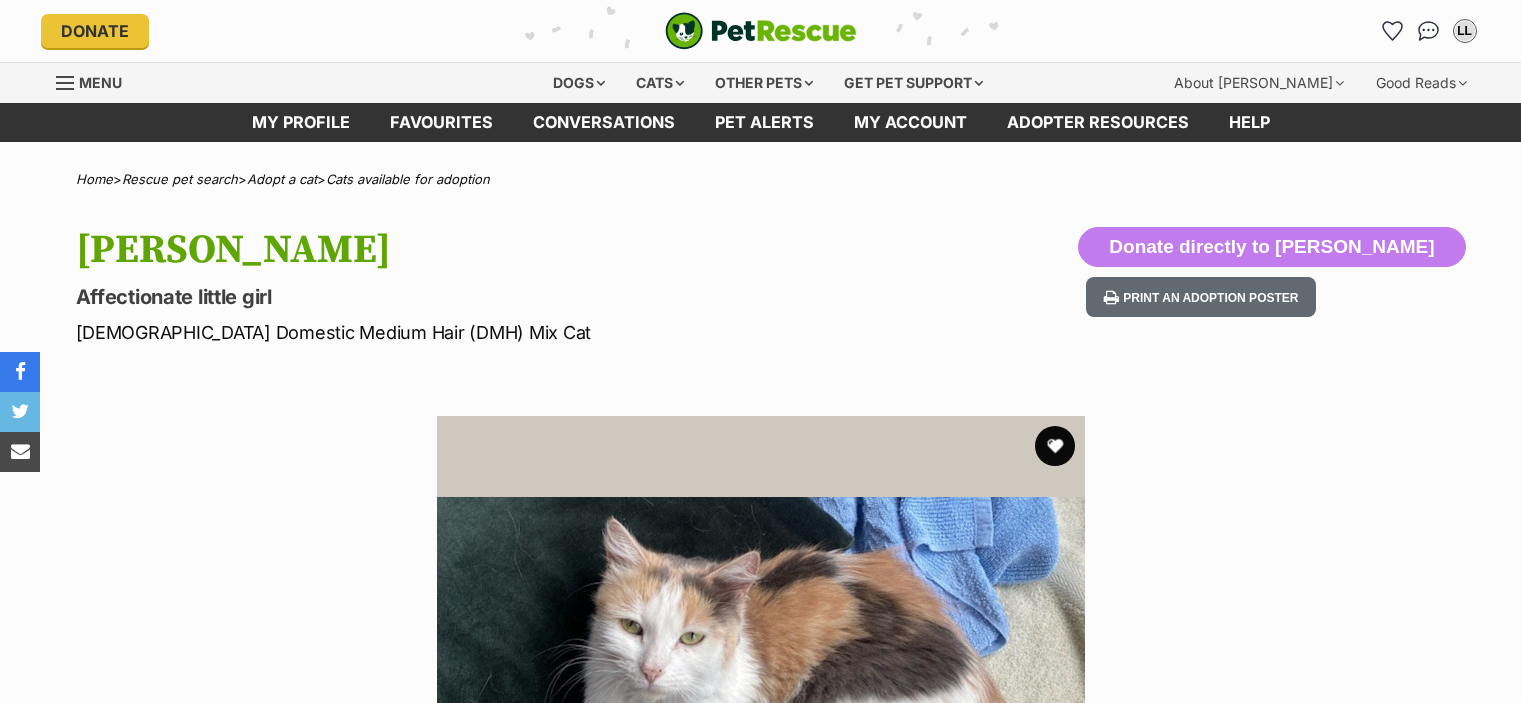 scroll, scrollTop: 0, scrollLeft: 0, axis: both 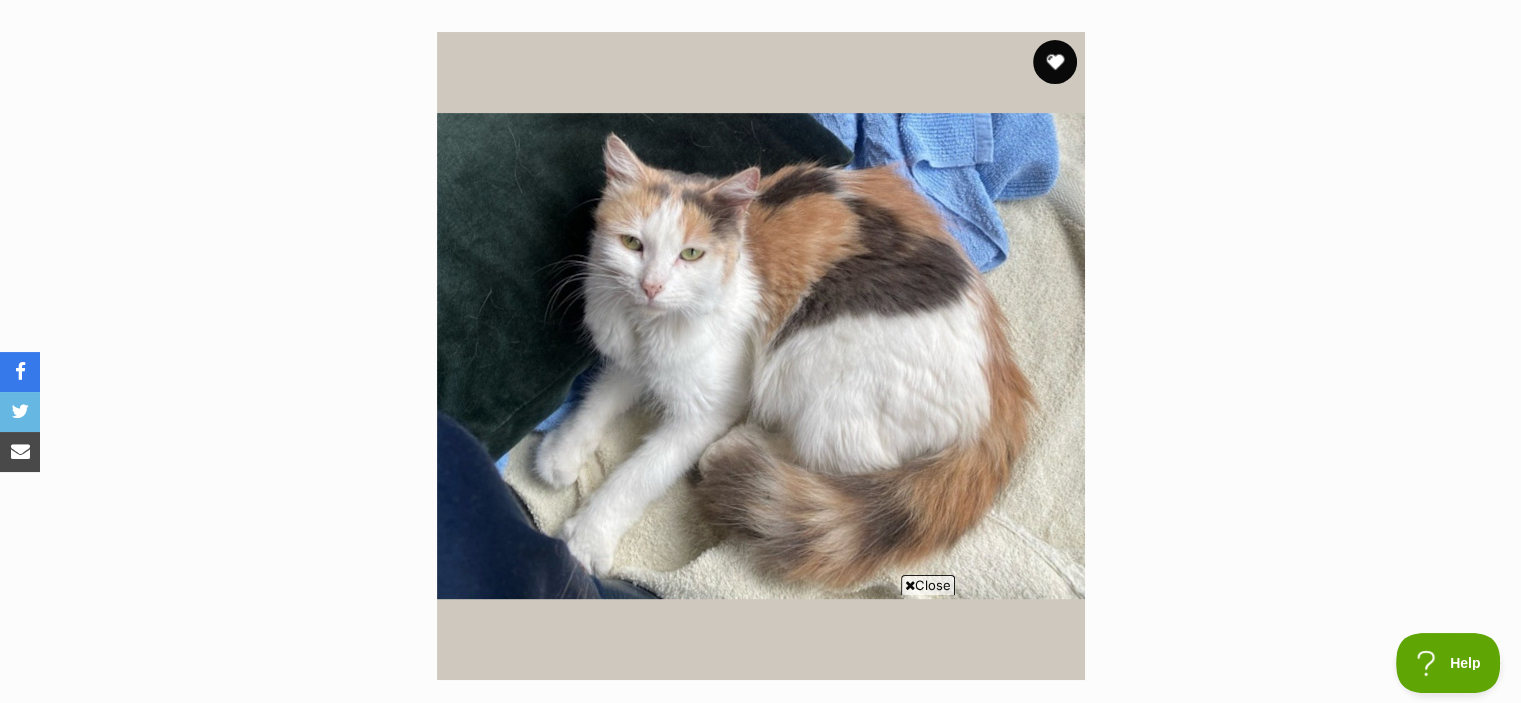 click at bounding box center [1055, 62] 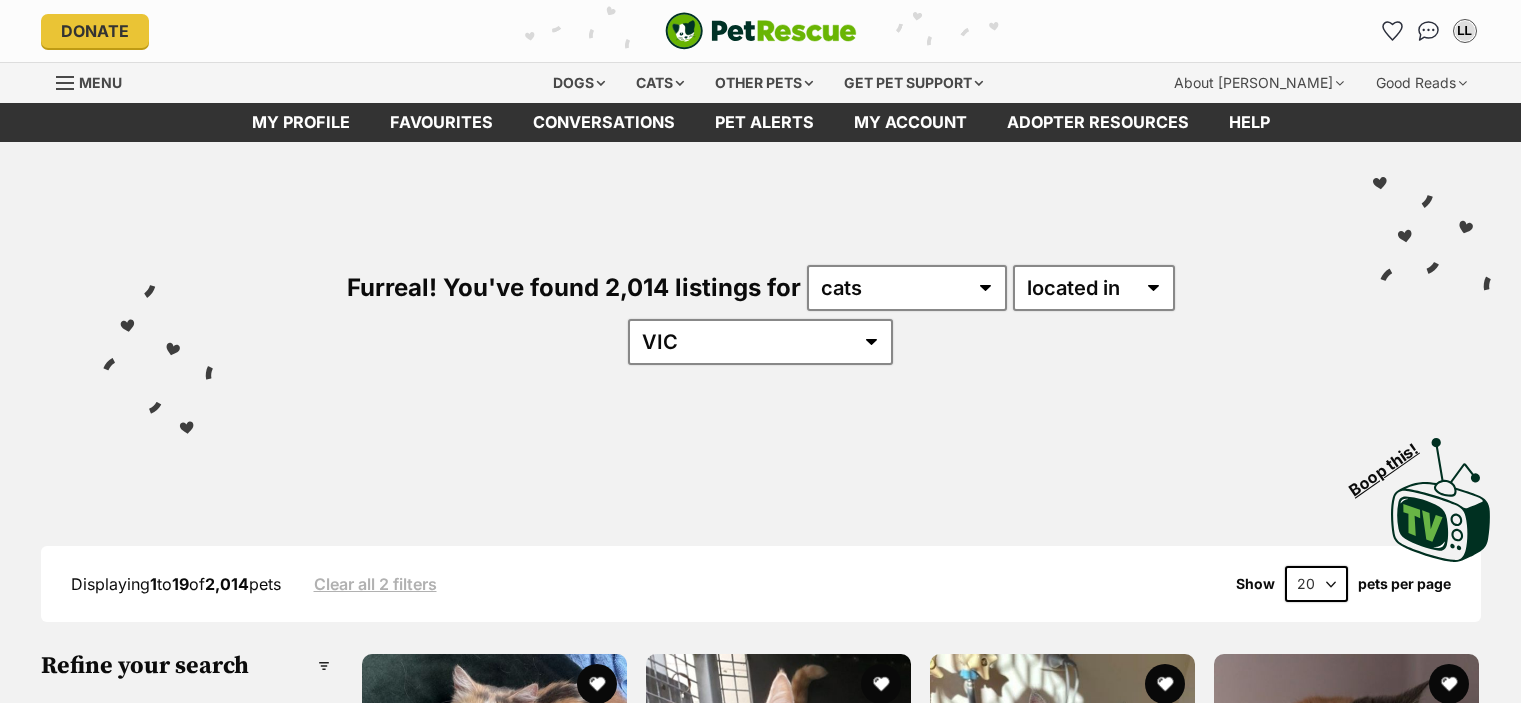 scroll, scrollTop: 264, scrollLeft: 0, axis: vertical 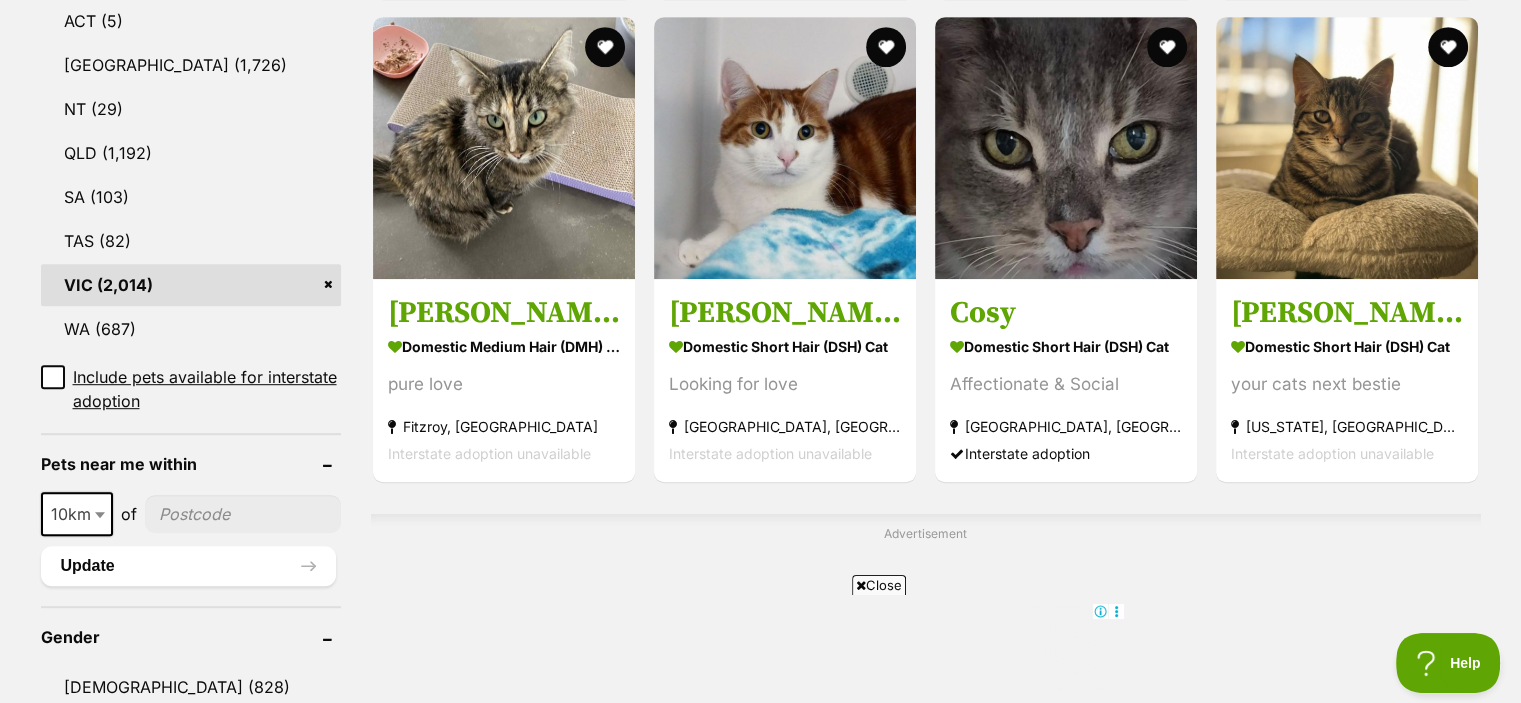 click on "10km" at bounding box center [77, 514] 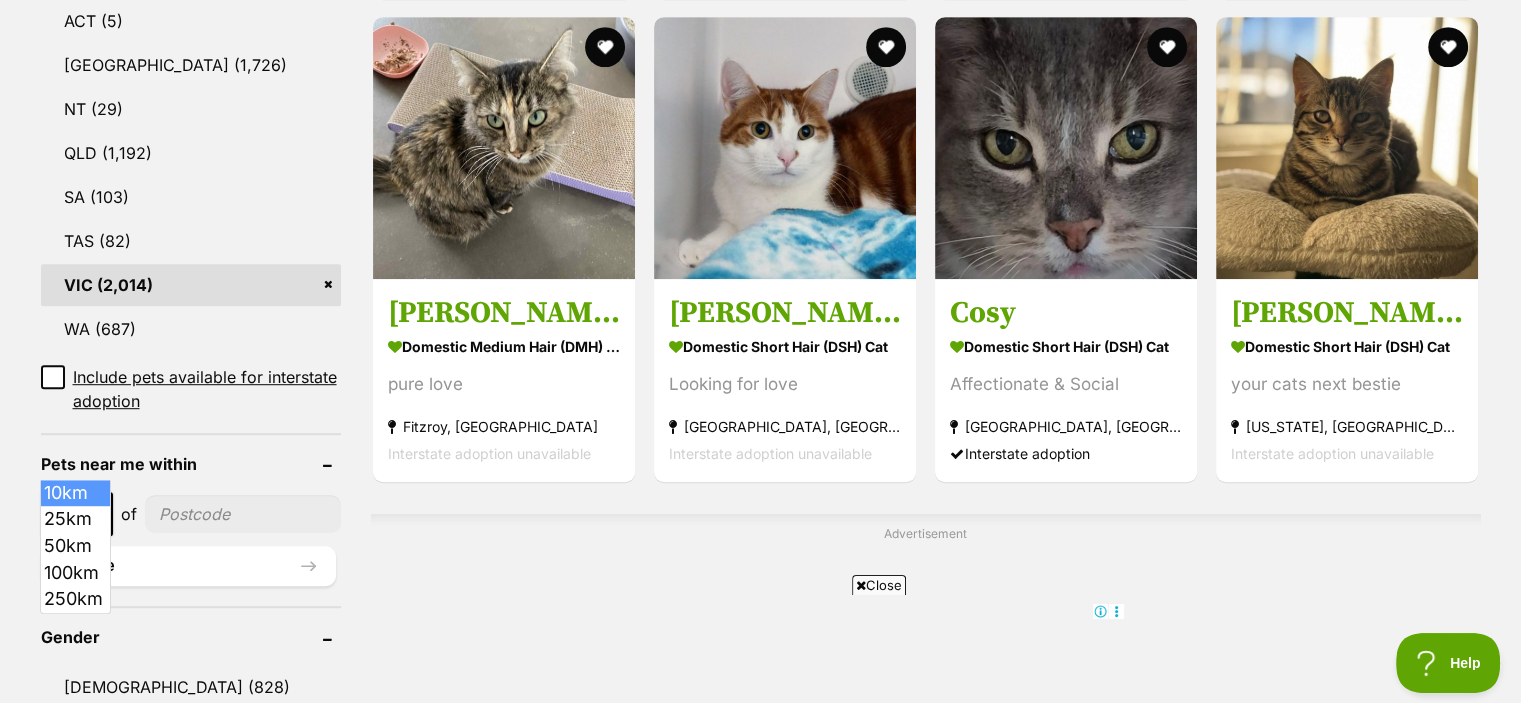 scroll, scrollTop: 0, scrollLeft: 0, axis: both 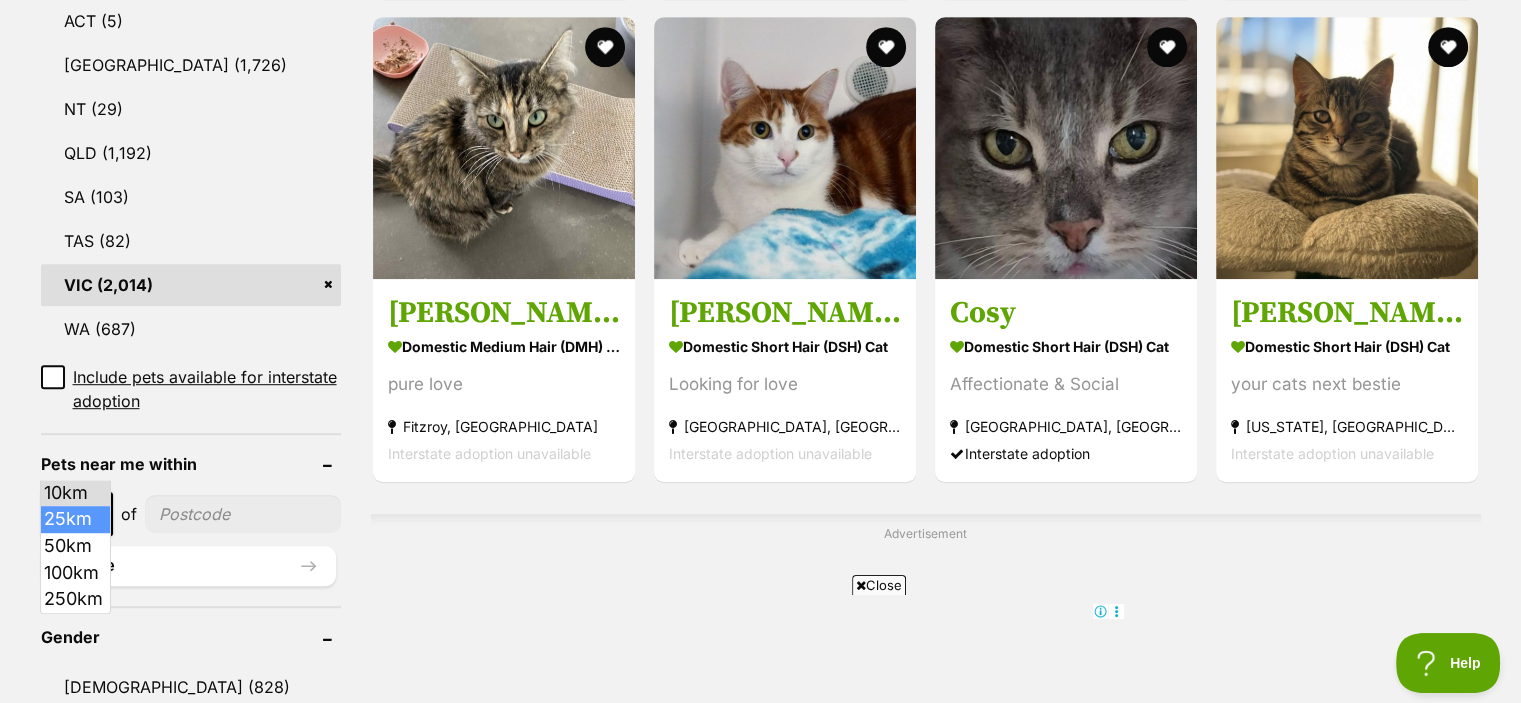drag, startPoint x: 91, startPoint y: 535, endPoint x: 88, endPoint y: 522, distance: 13.341664 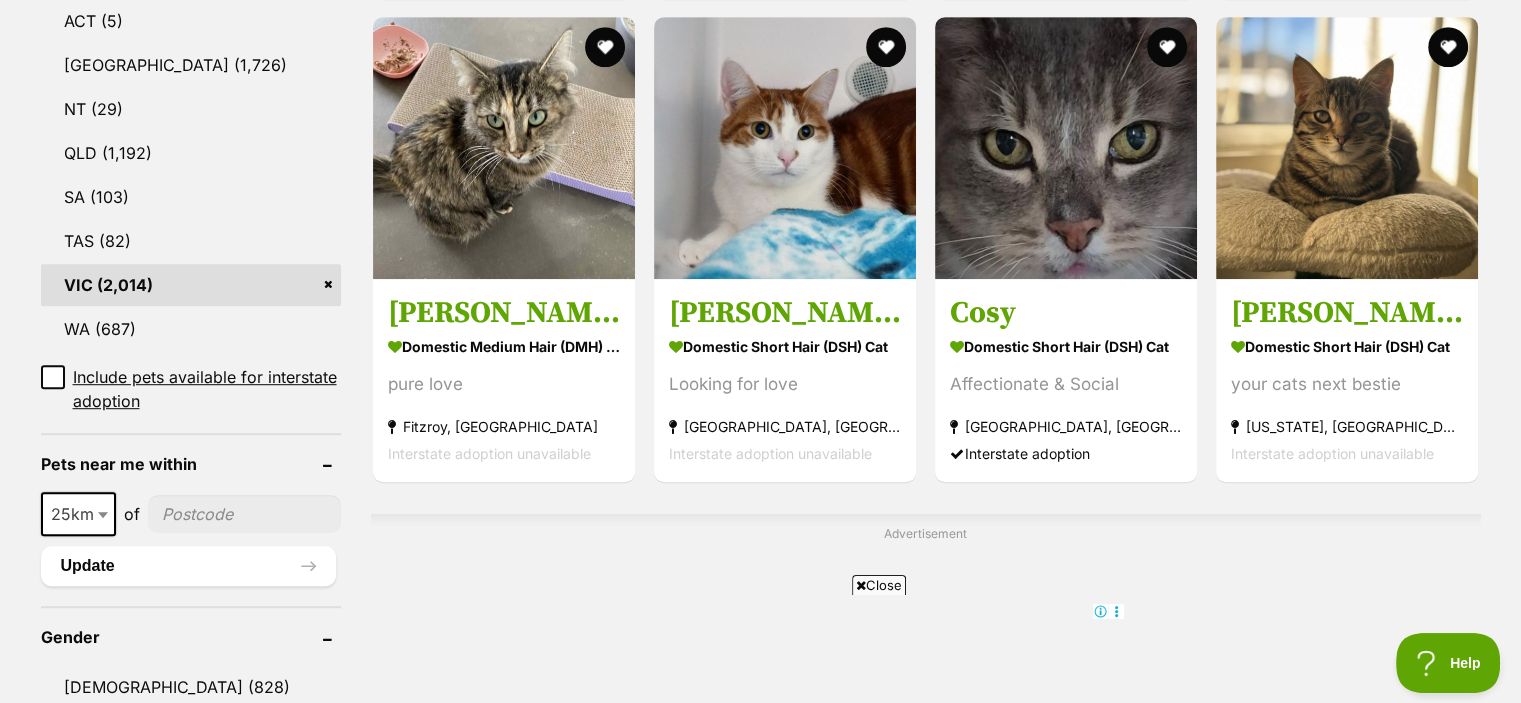 click at bounding box center (244, 514) 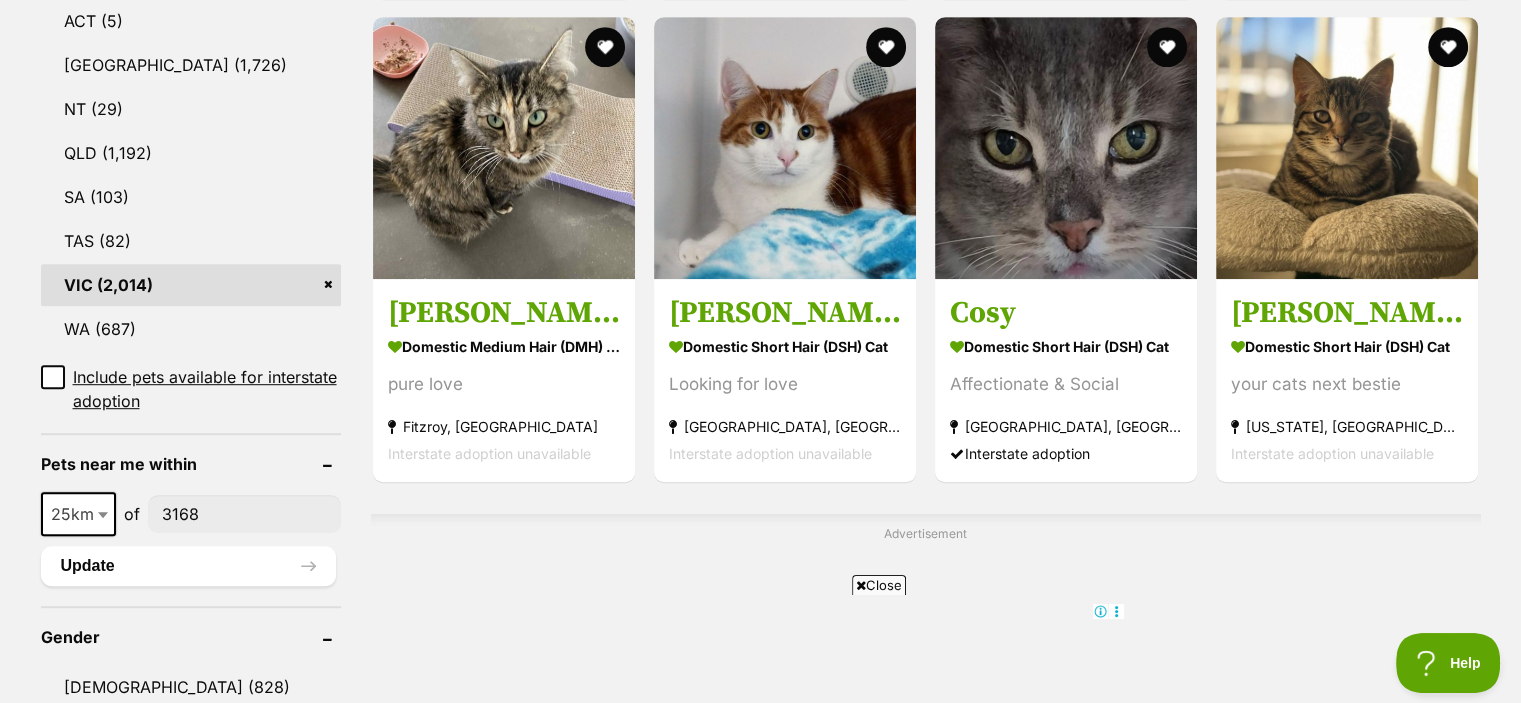 type on "3168" 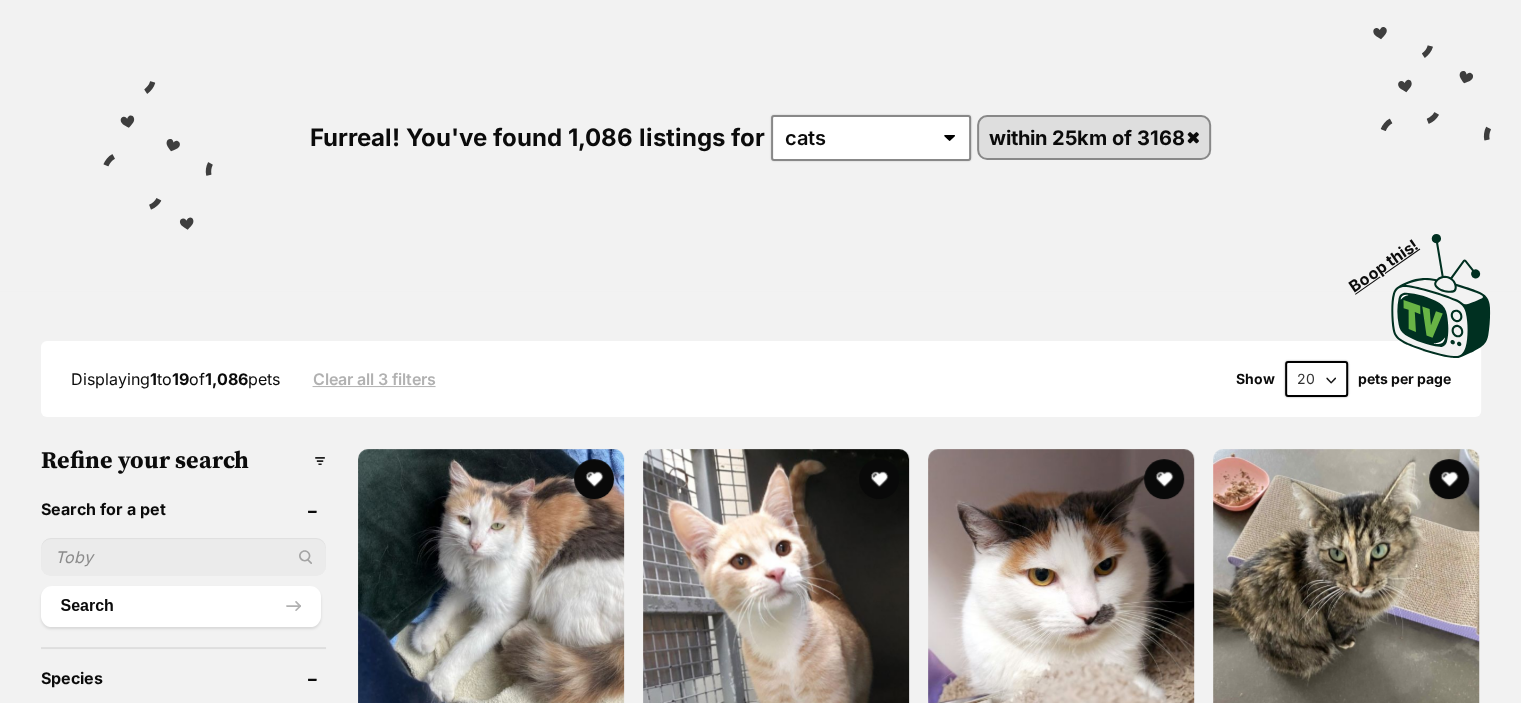 scroll, scrollTop: 328, scrollLeft: 0, axis: vertical 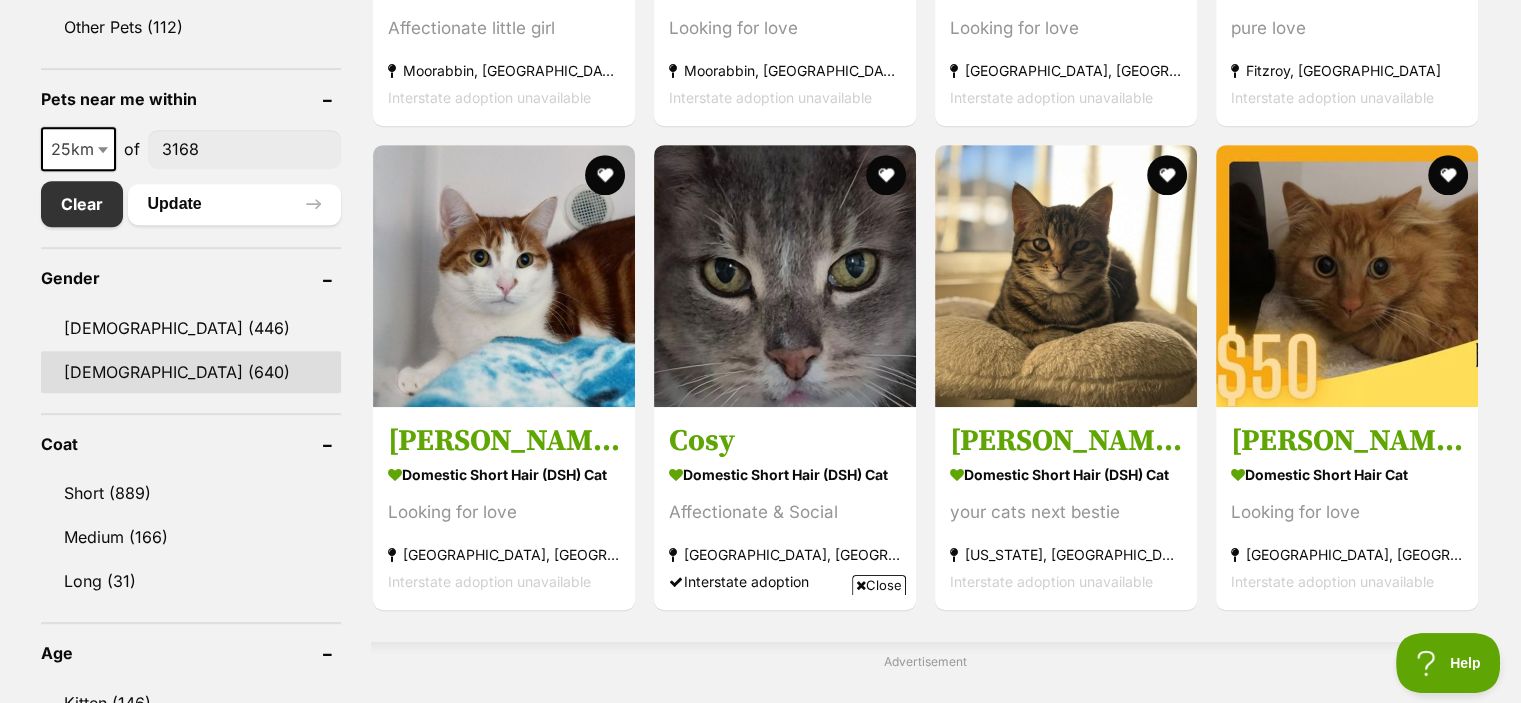 click on "[DEMOGRAPHIC_DATA] (640)" at bounding box center [191, 372] 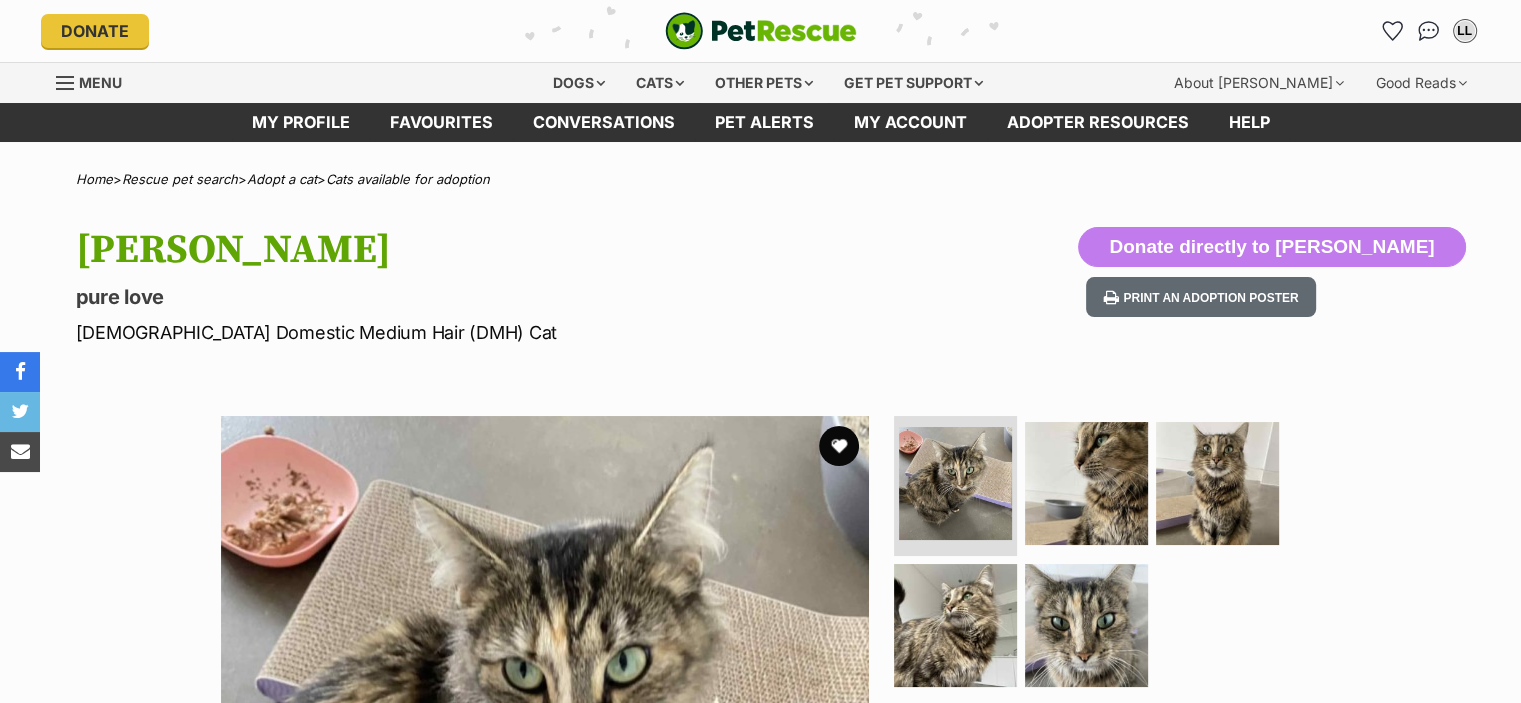 scroll, scrollTop: 0, scrollLeft: 0, axis: both 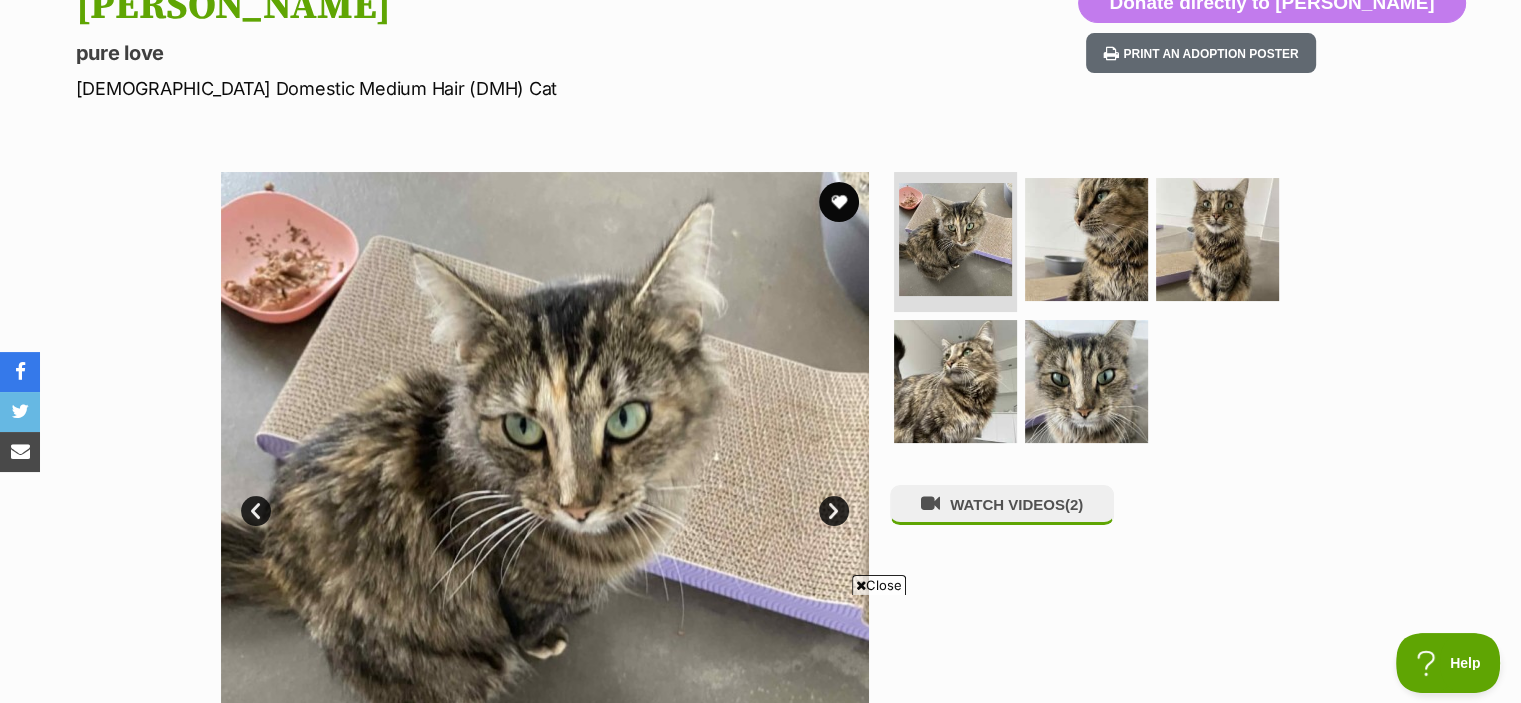 click at bounding box center [545, 496] 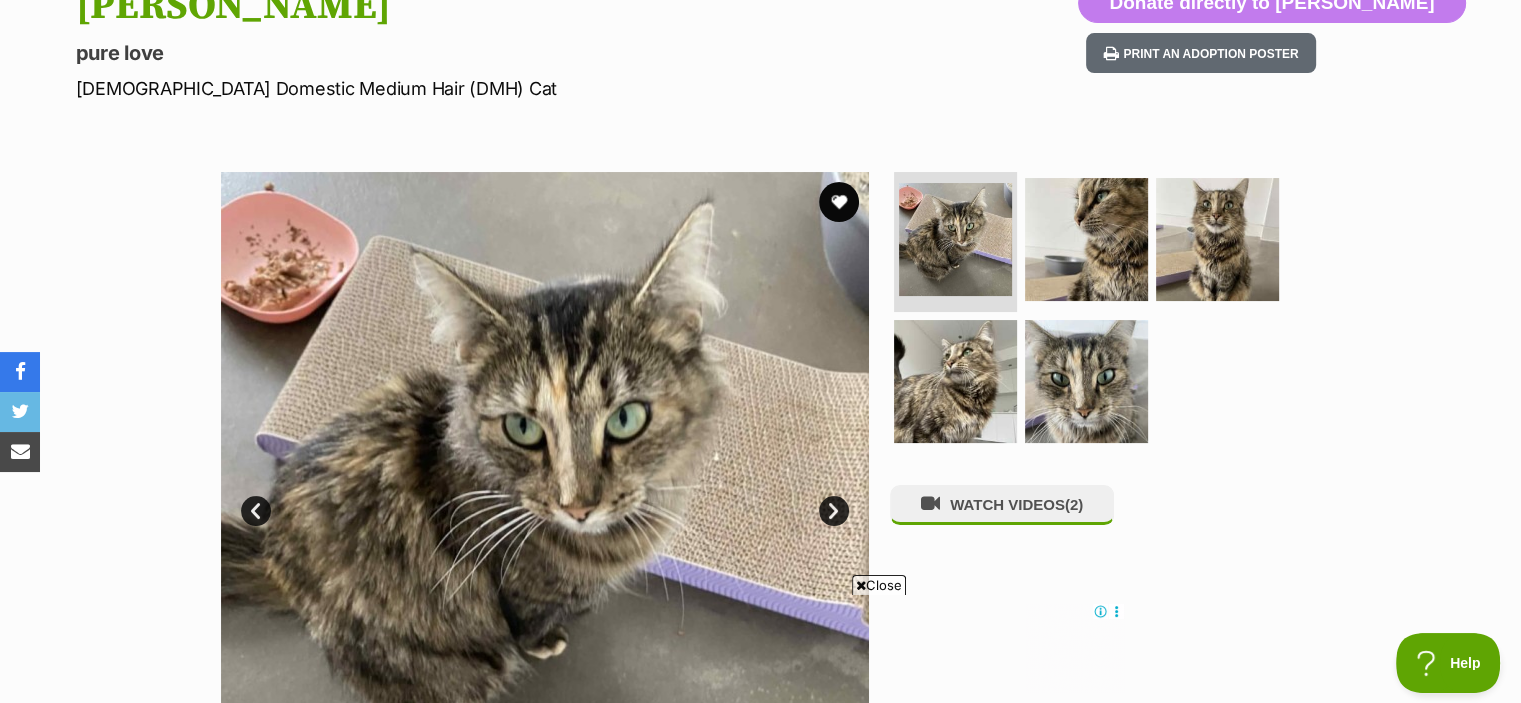 scroll, scrollTop: 0, scrollLeft: 0, axis: both 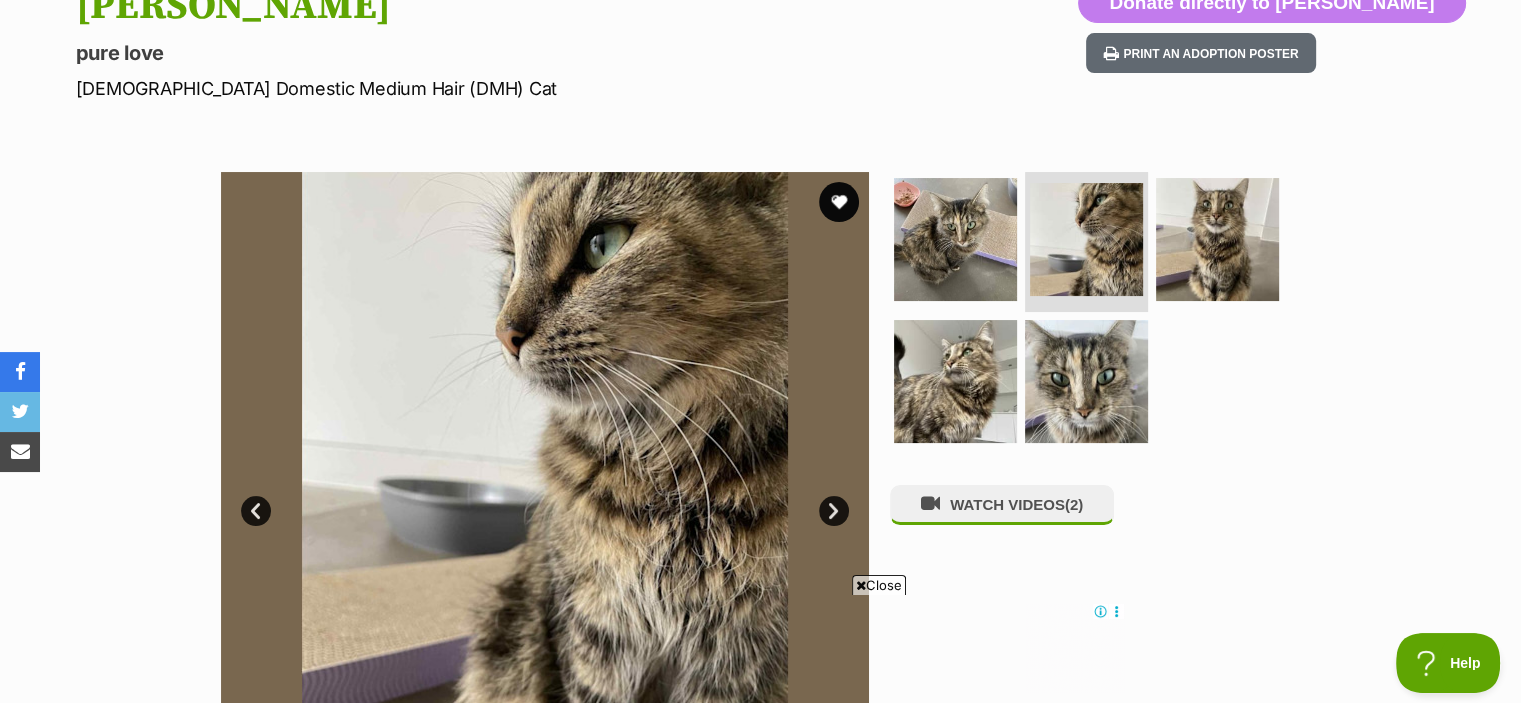click on "Next" at bounding box center (834, 511) 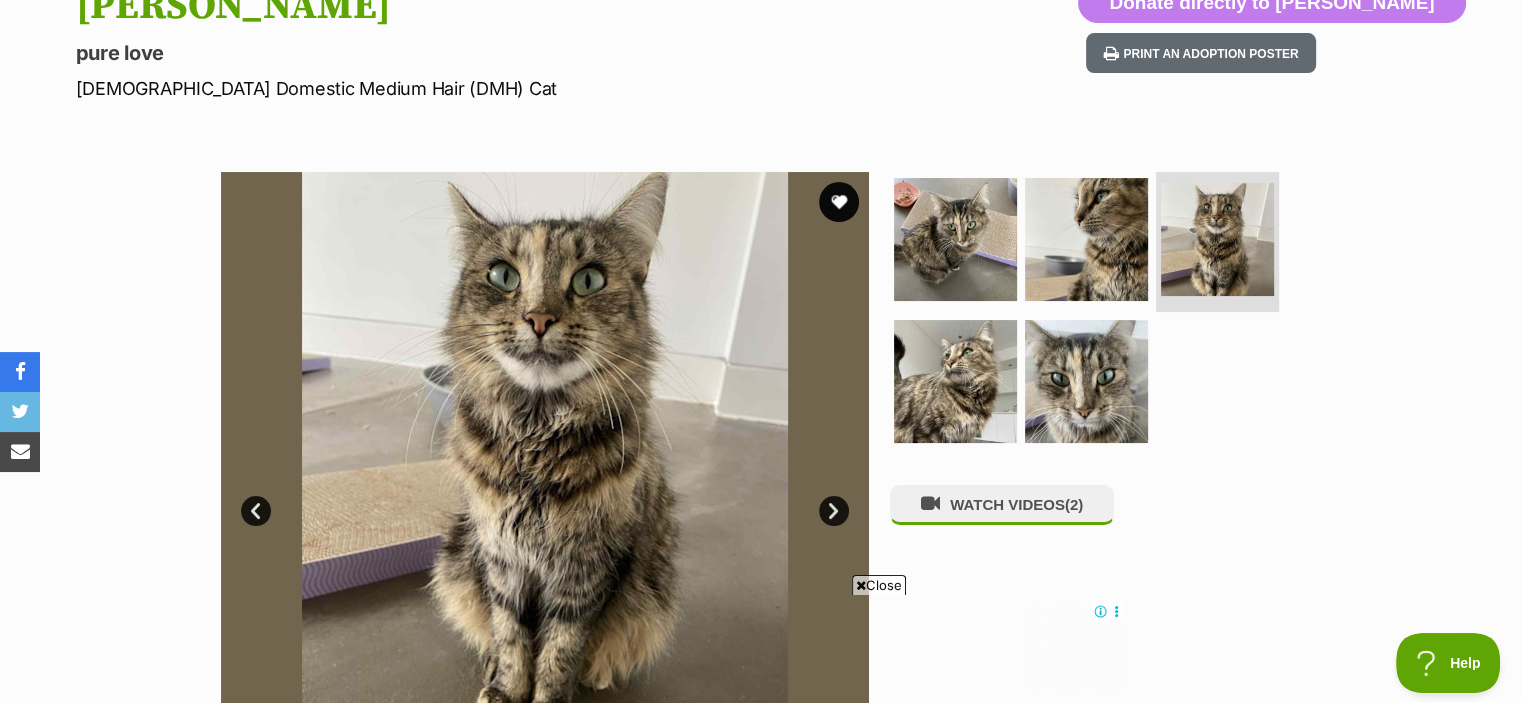 click on "Next" at bounding box center [834, 511] 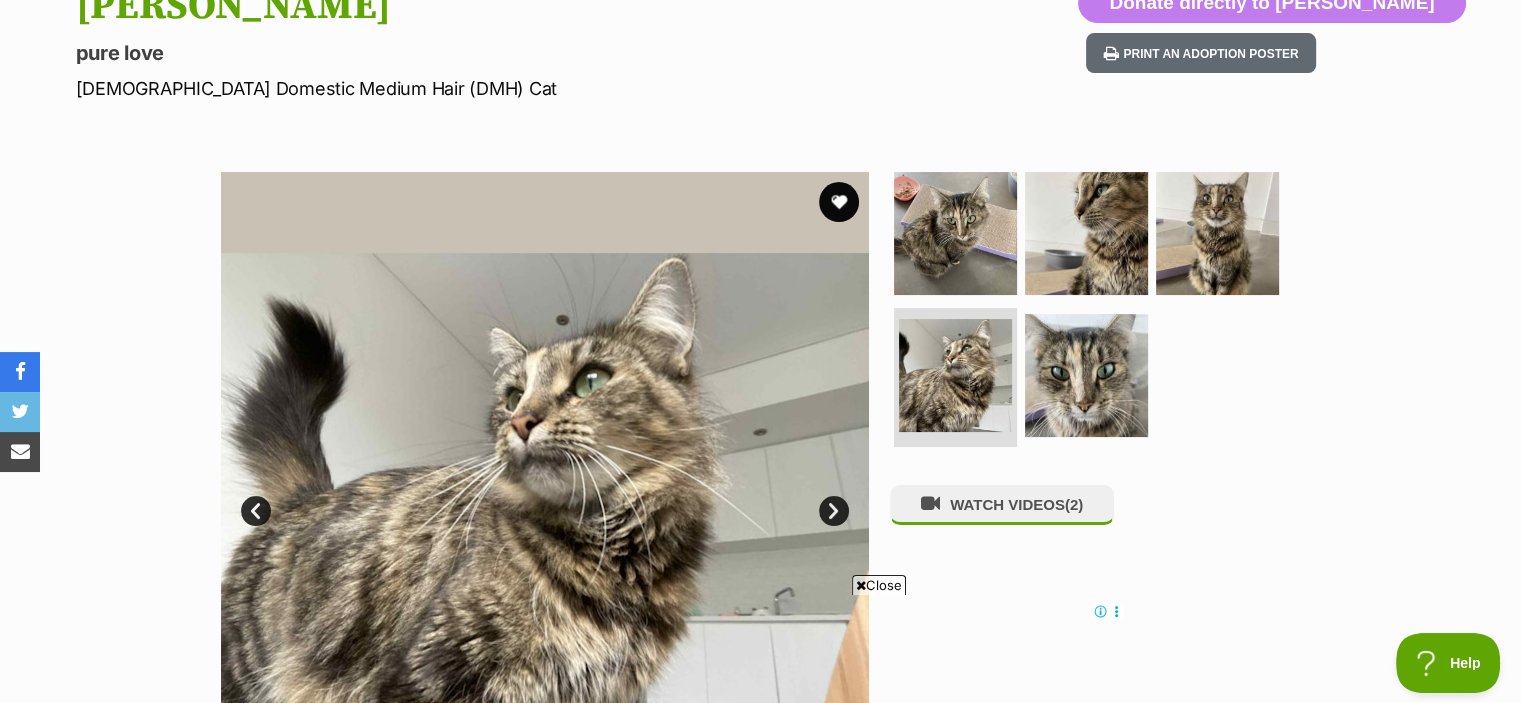 click on "Next" at bounding box center (834, 511) 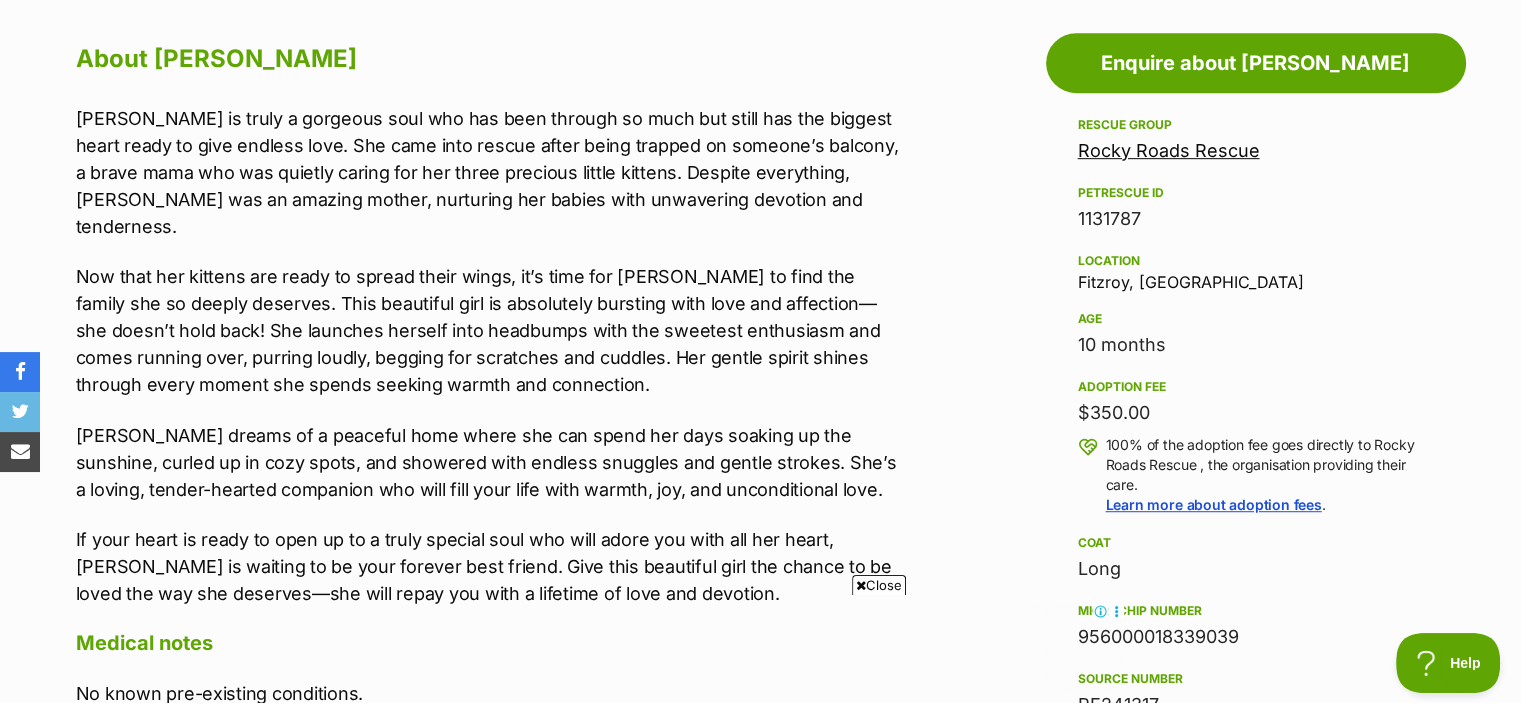 scroll, scrollTop: 1092, scrollLeft: 0, axis: vertical 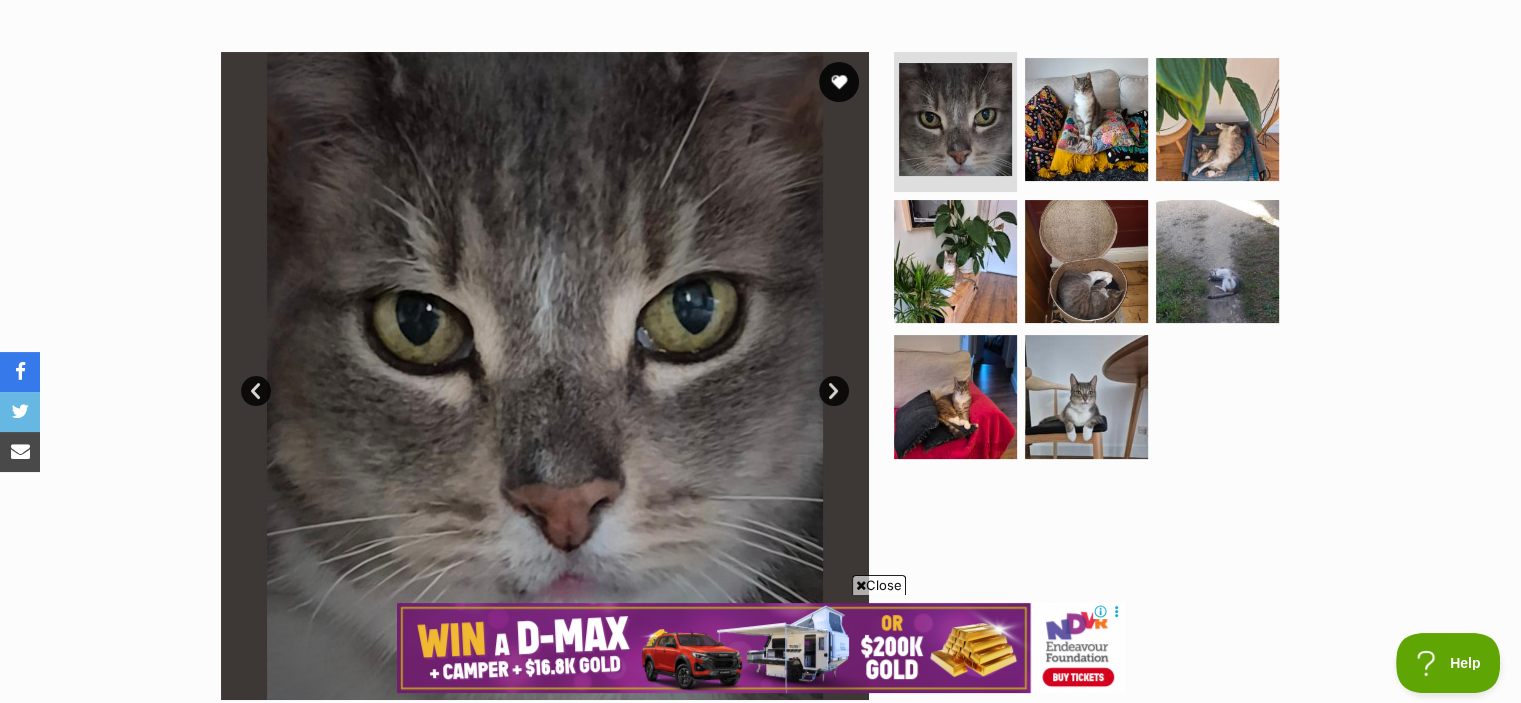 click on "Next" at bounding box center (834, 391) 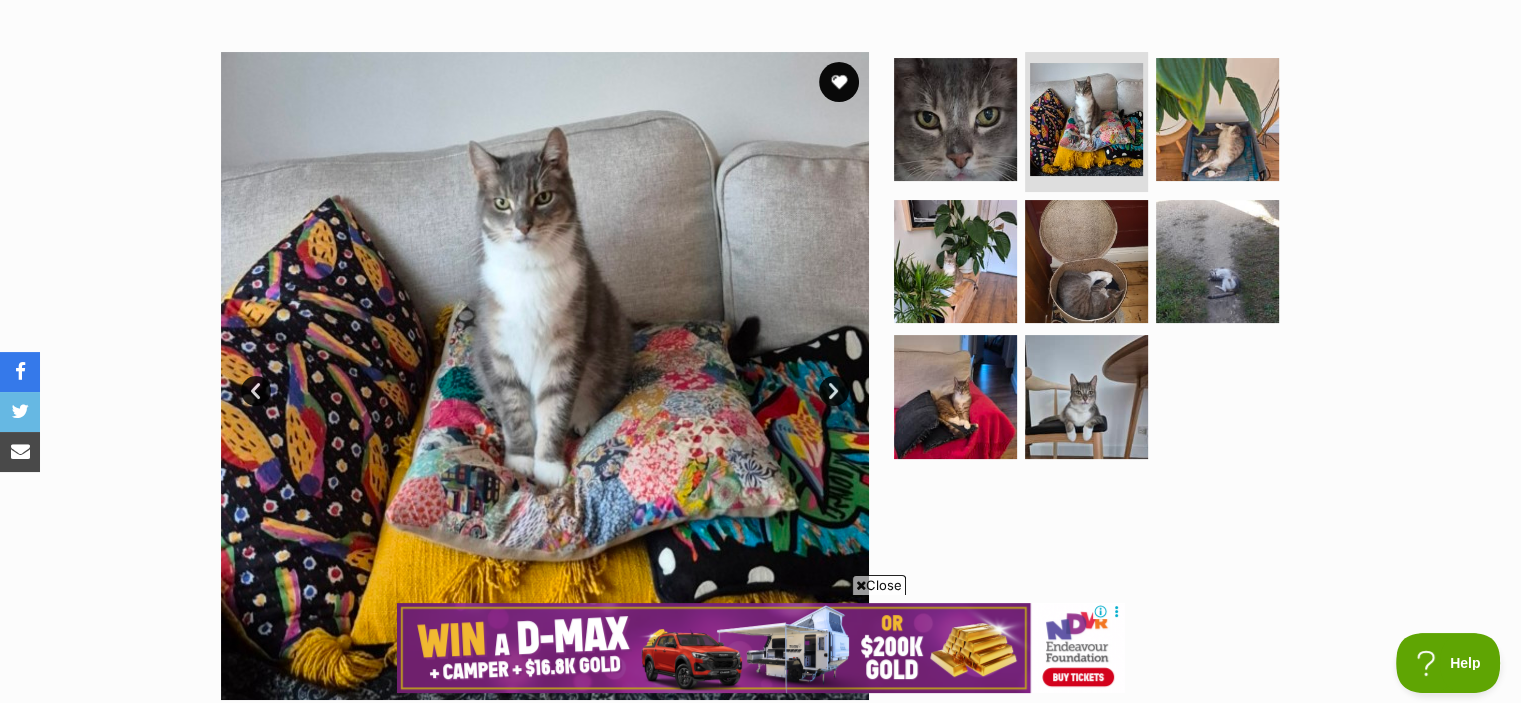 click on "Next" at bounding box center (834, 391) 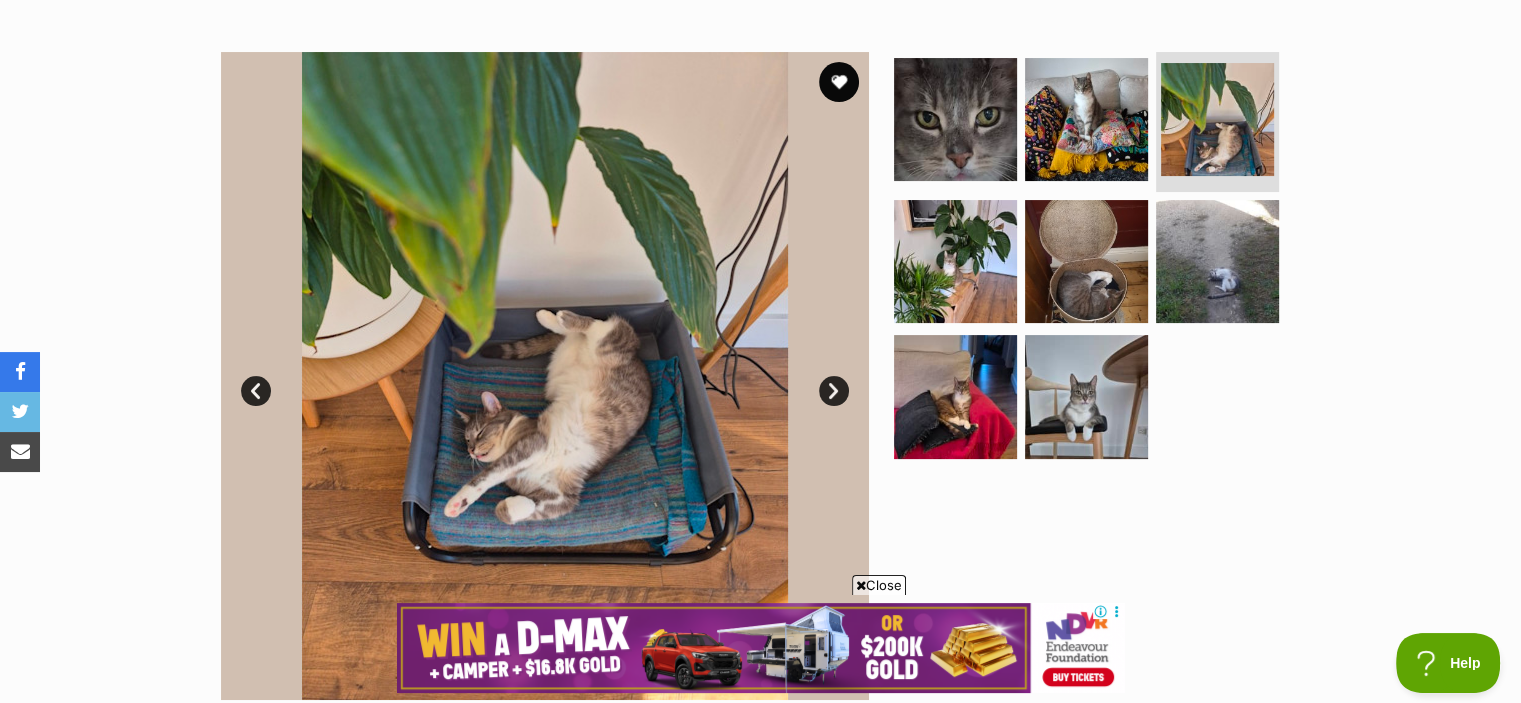 click on "Next" at bounding box center [834, 391] 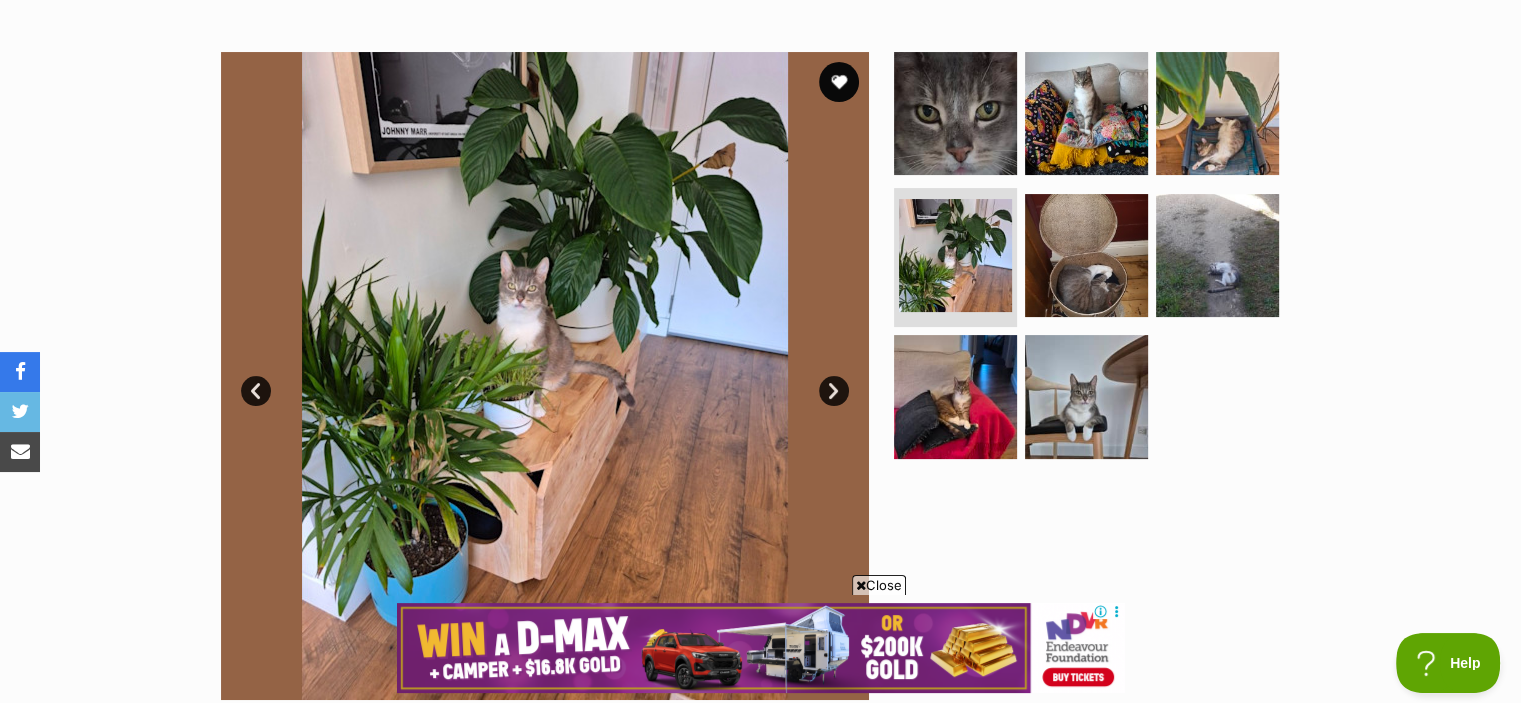 click on "Next" at bounding box center [834, 391] 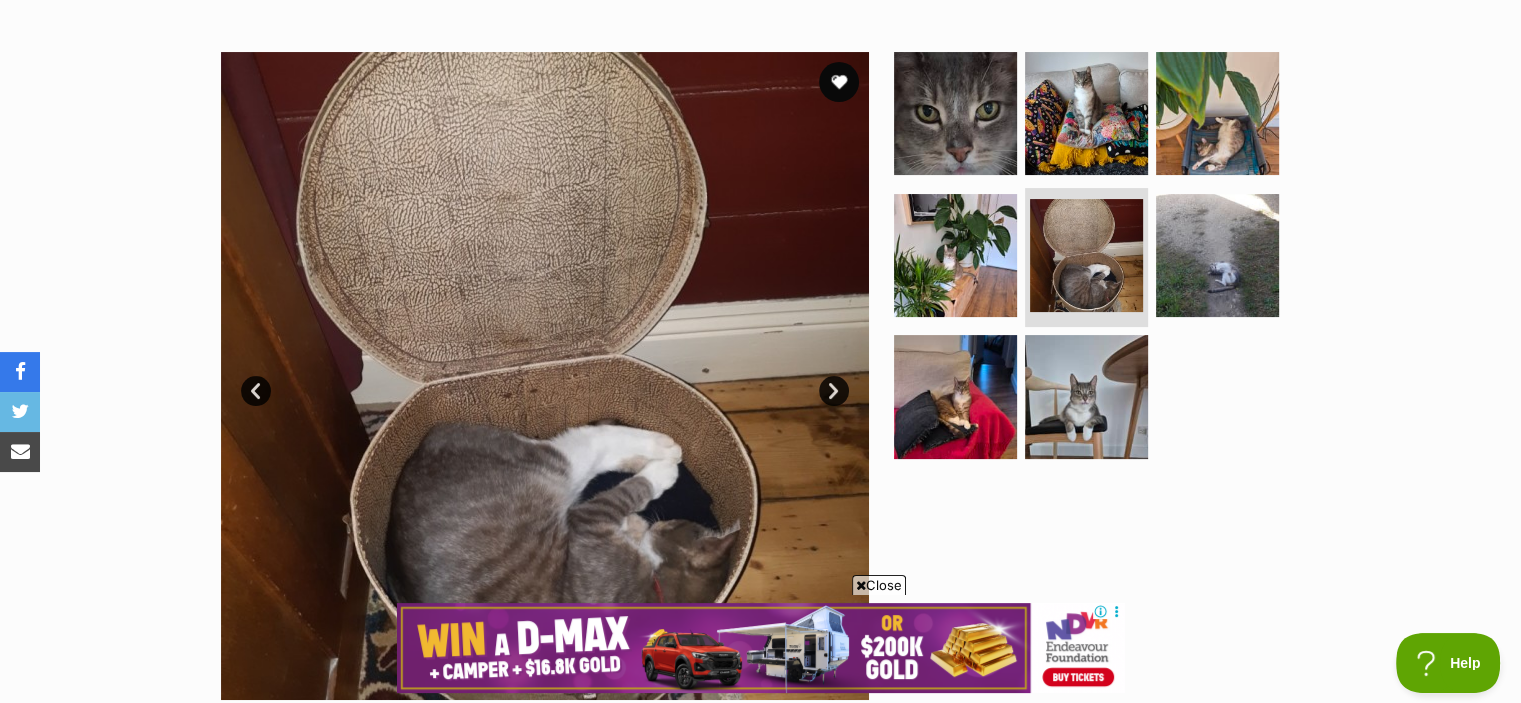click on "Next" at bounding box center [834, 391] 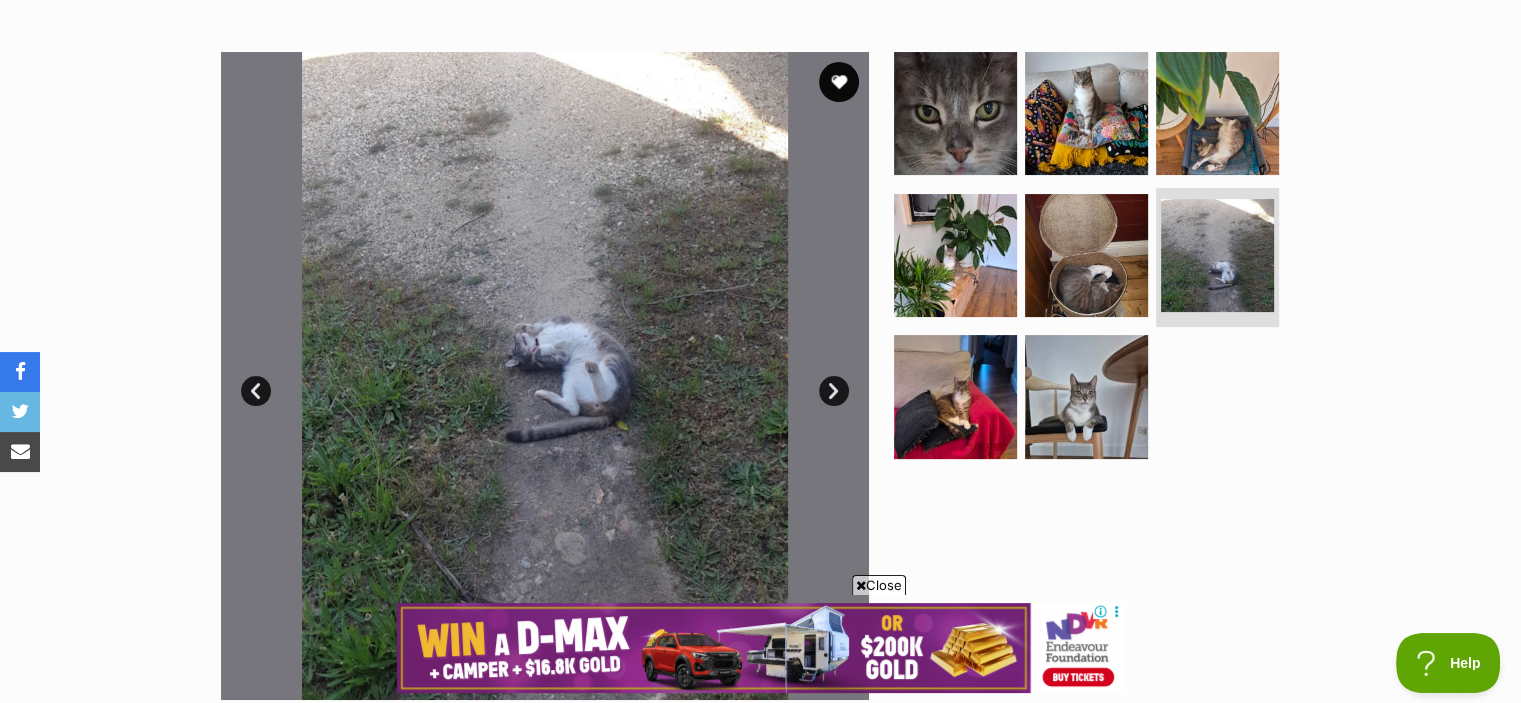 click on "Next" at bounding box center (834, 391) 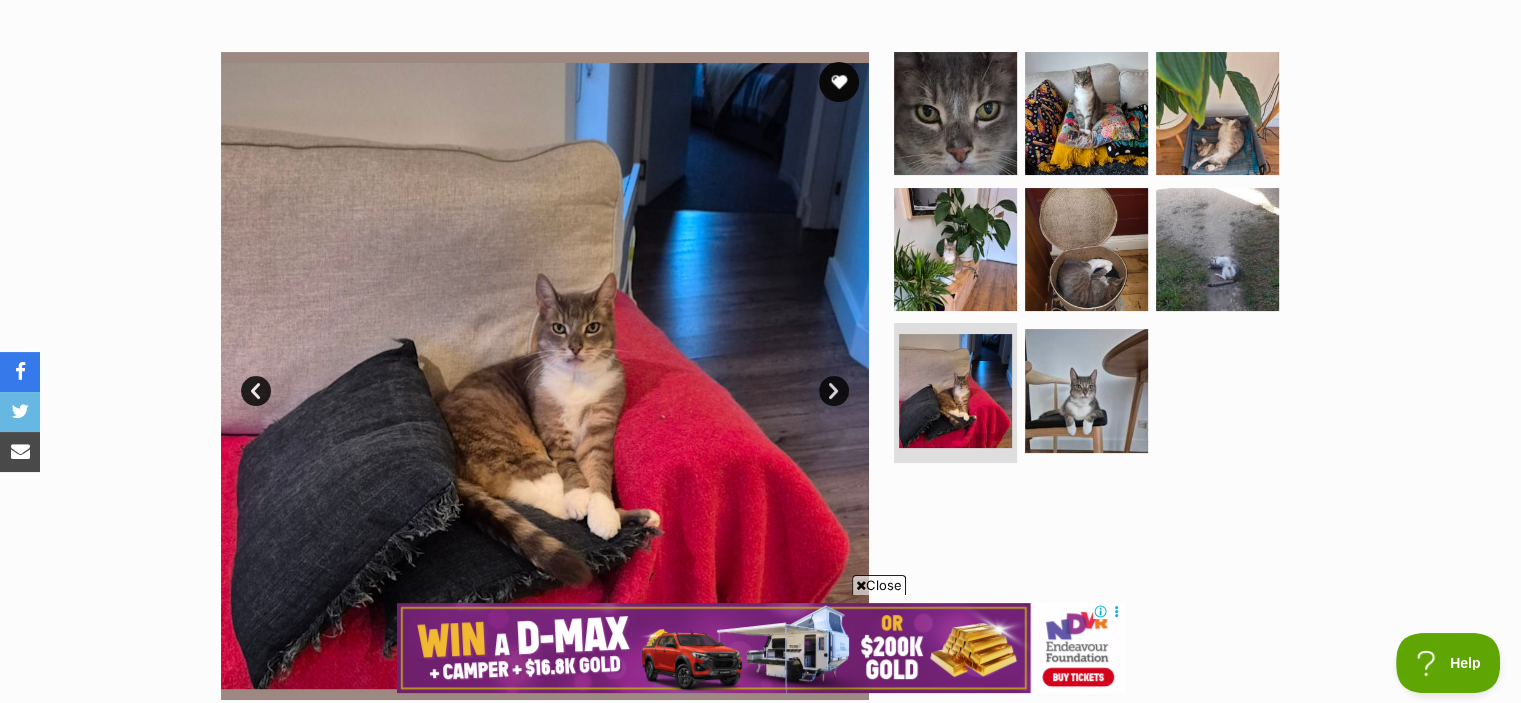 click on "Next" at bounding box center (834, 391) 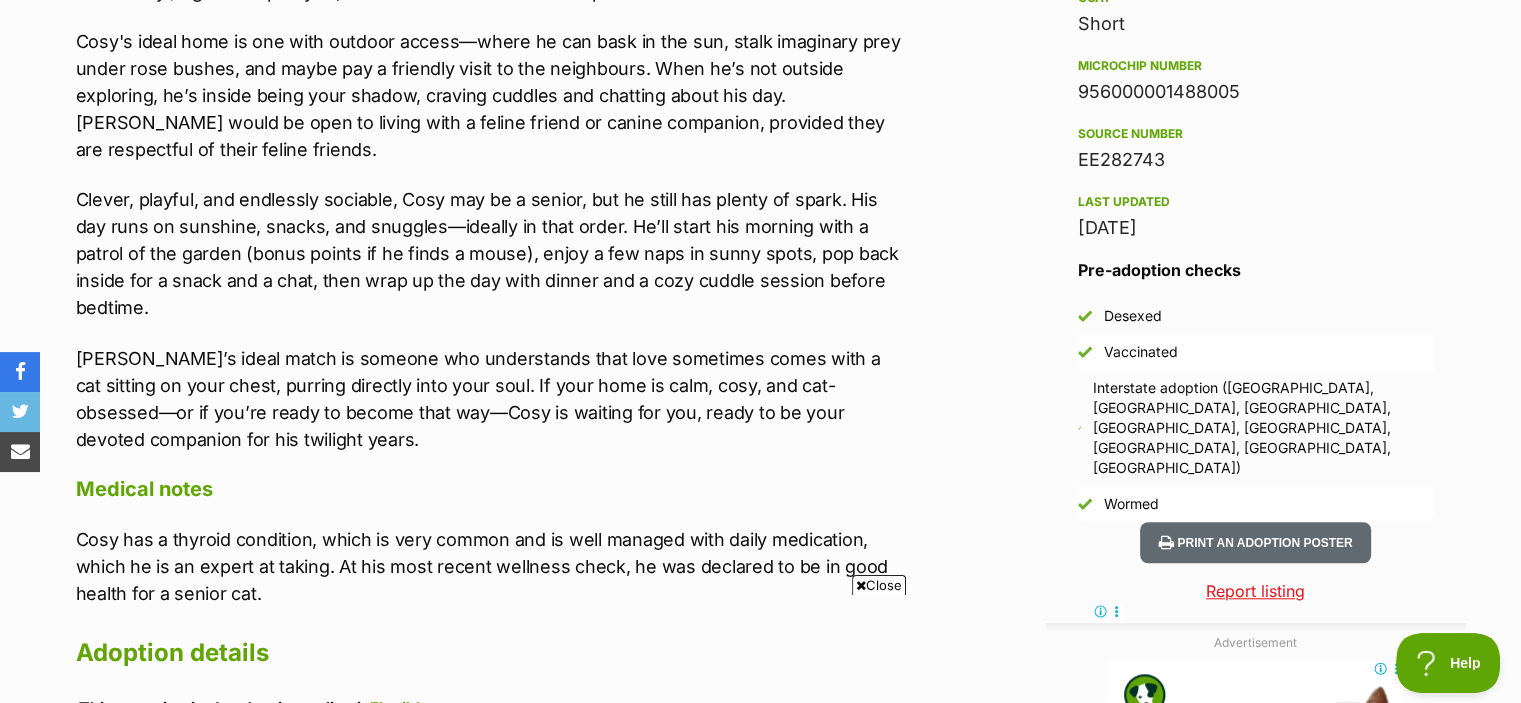 scroll, scrollTop: 1618, scrollLeft: 0, axis: vertical 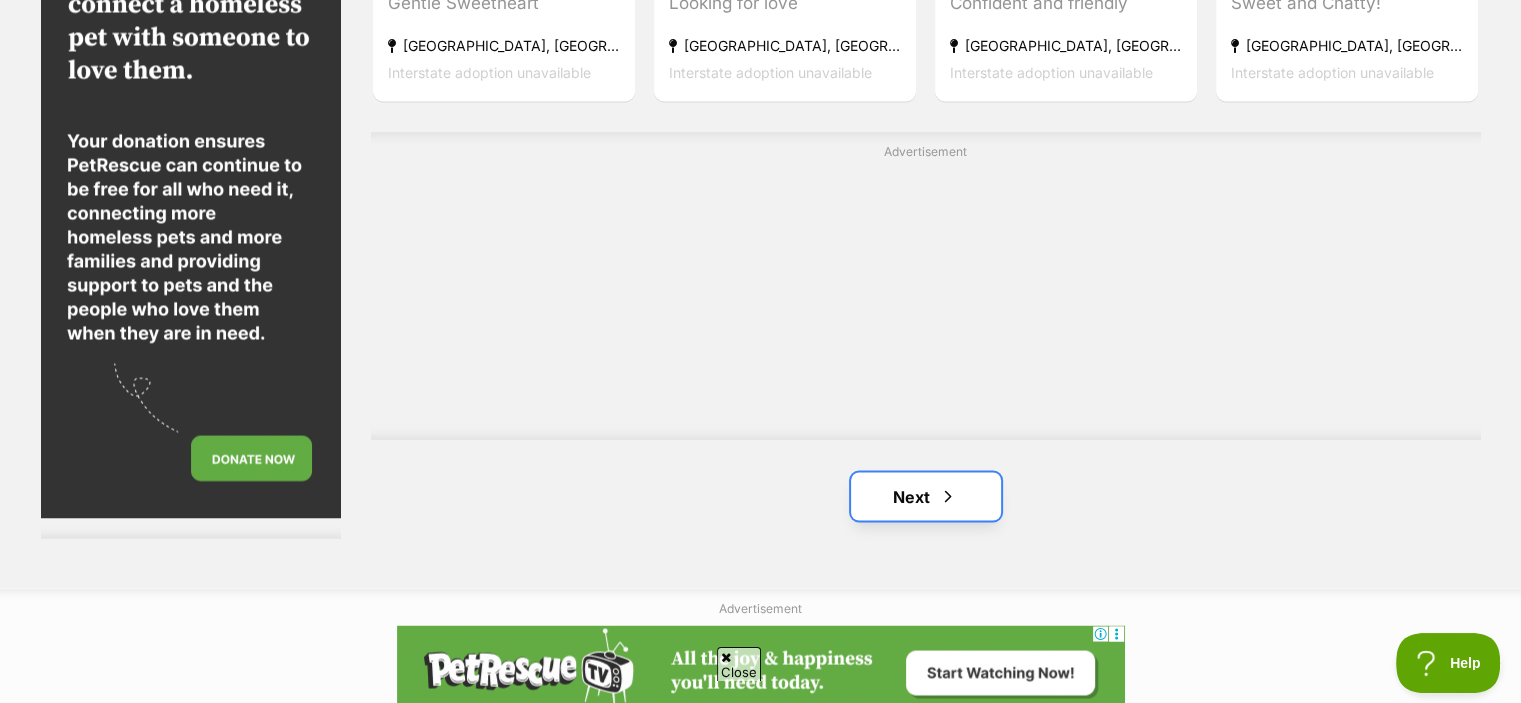 click on "Next" at bounding box center (926, 496) 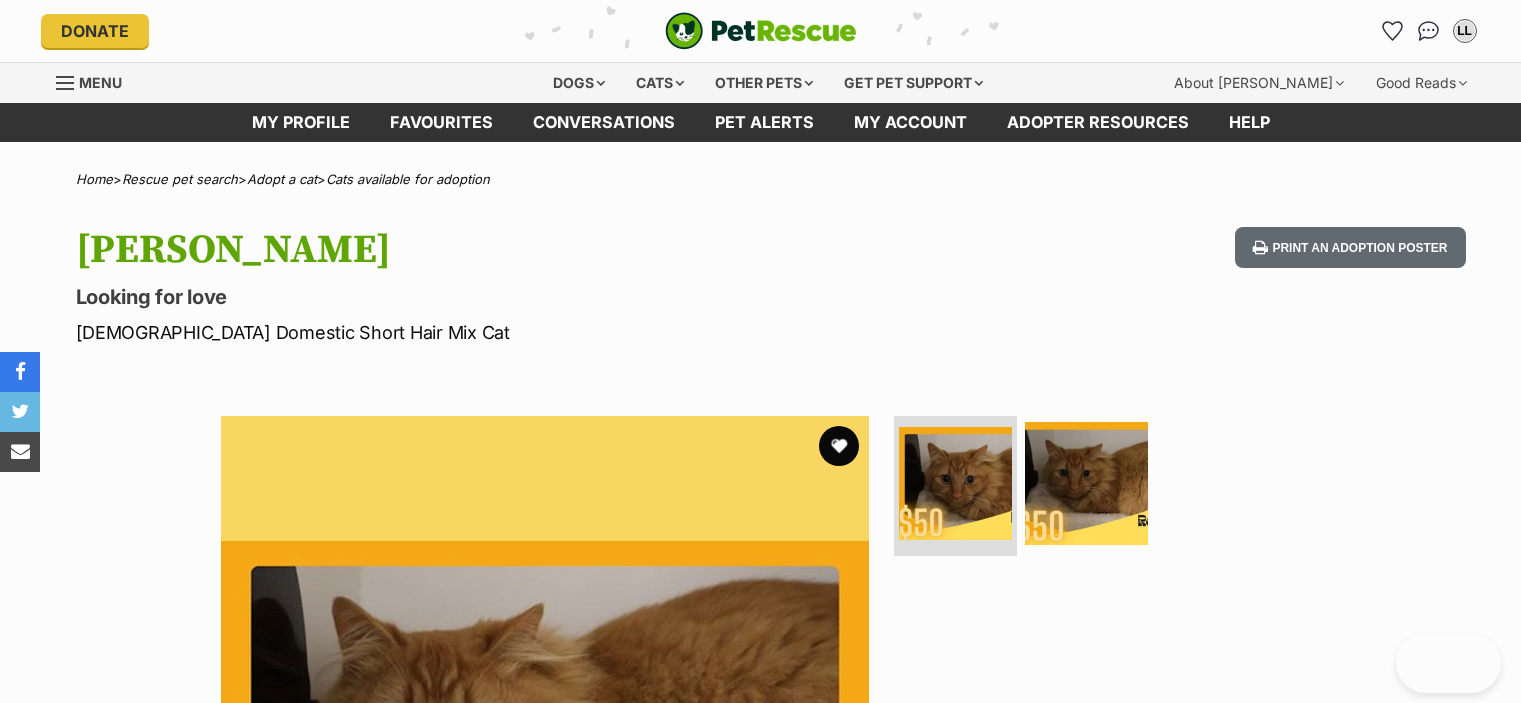 scroll, scrollTop: 0, scrollLeft: 0, axis: both 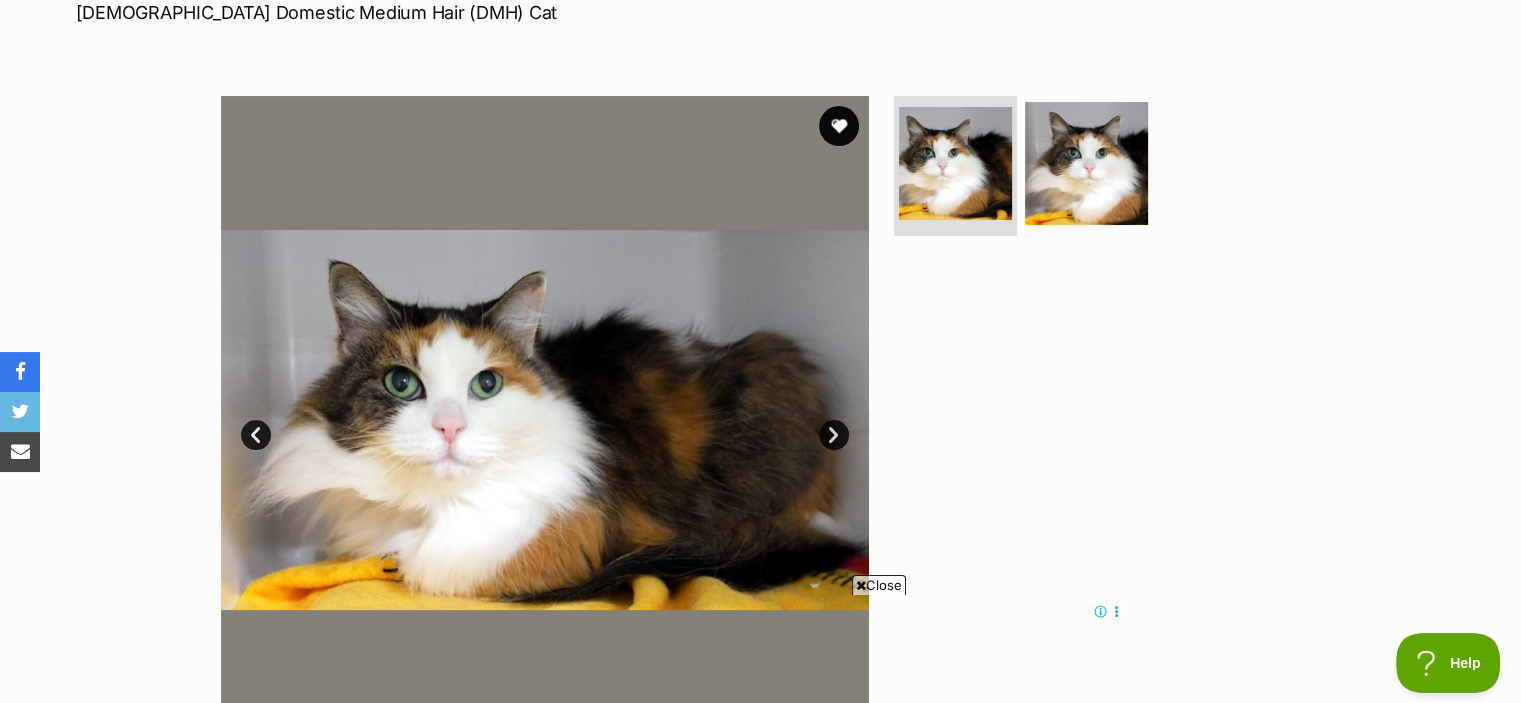 click on "Next" at bounding box center (834, 435) 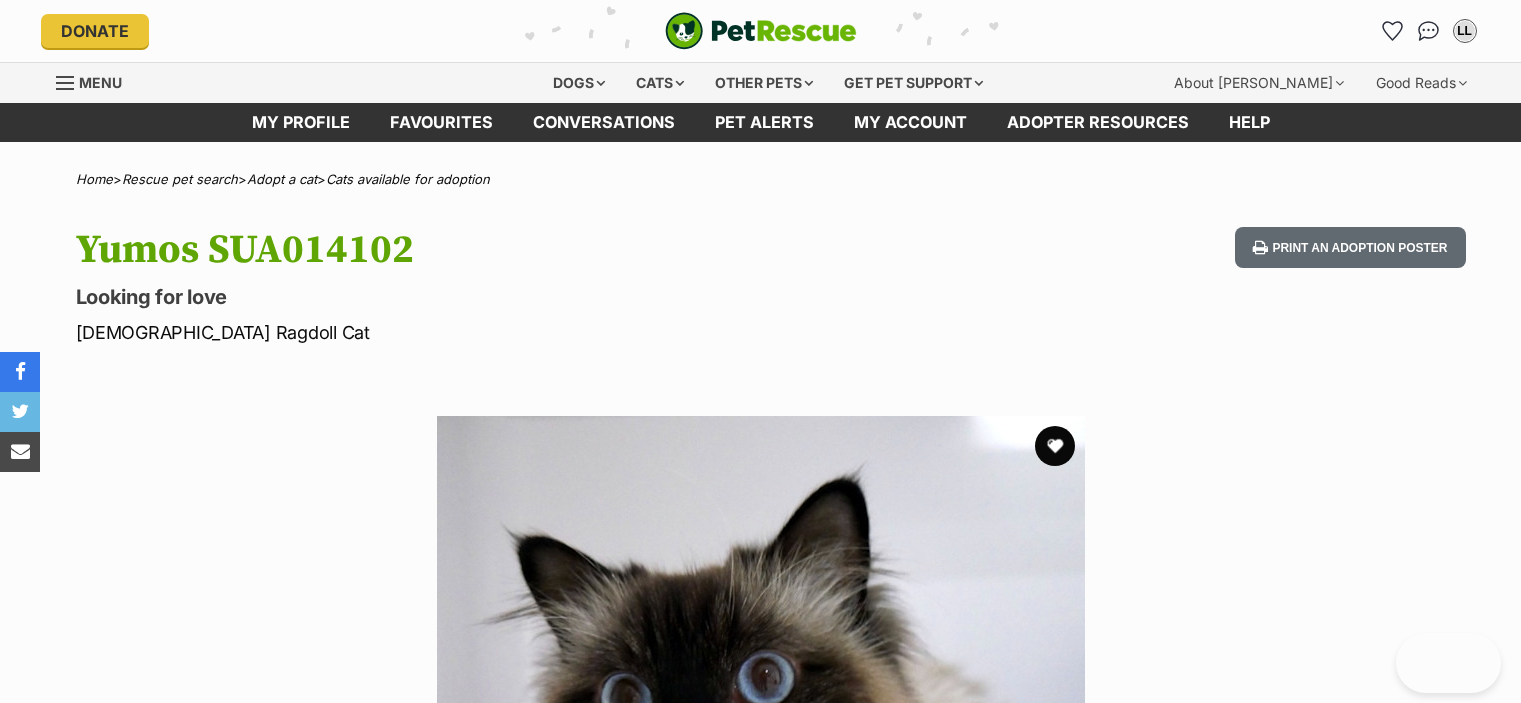 scroll, scrollTop: 0, scrollLeft: 0, axis: both 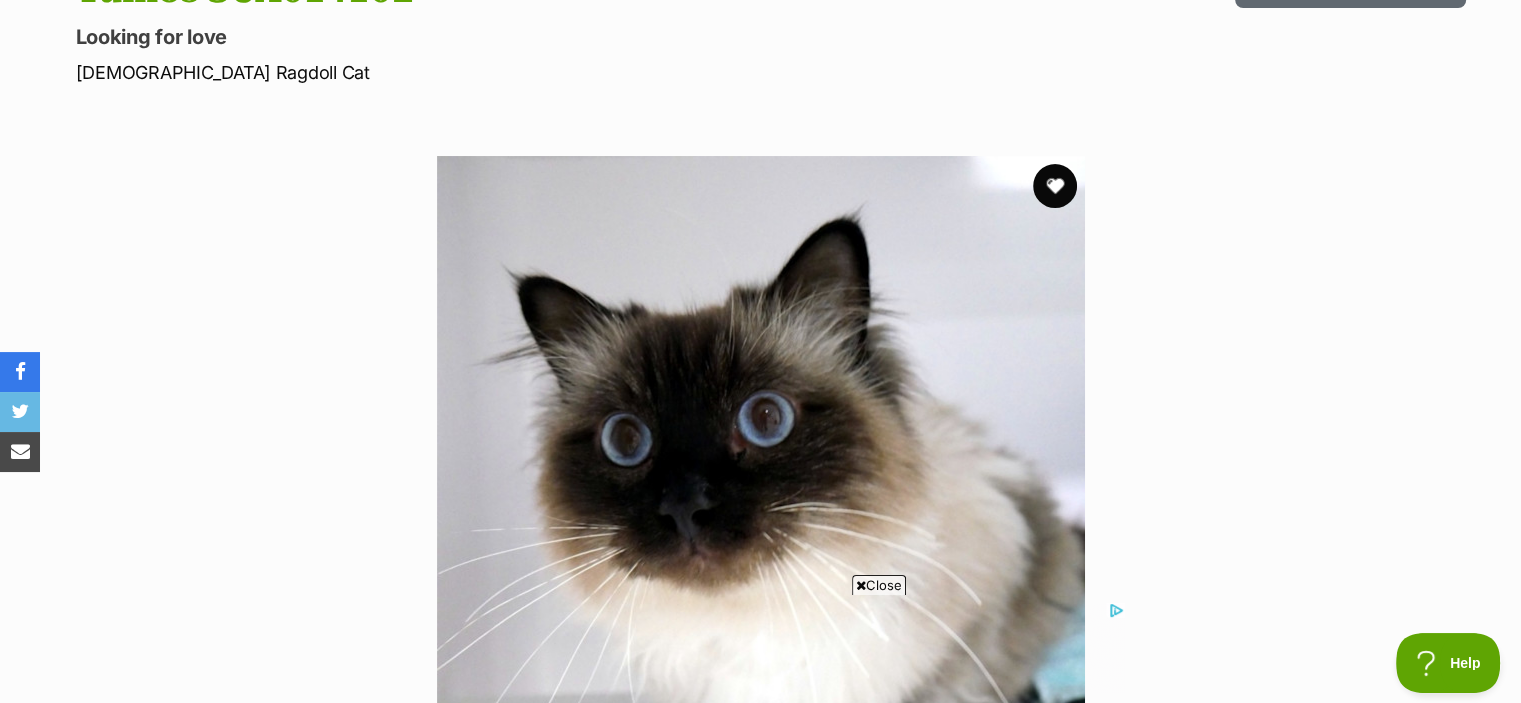 click at bounding box center (1055, 186) 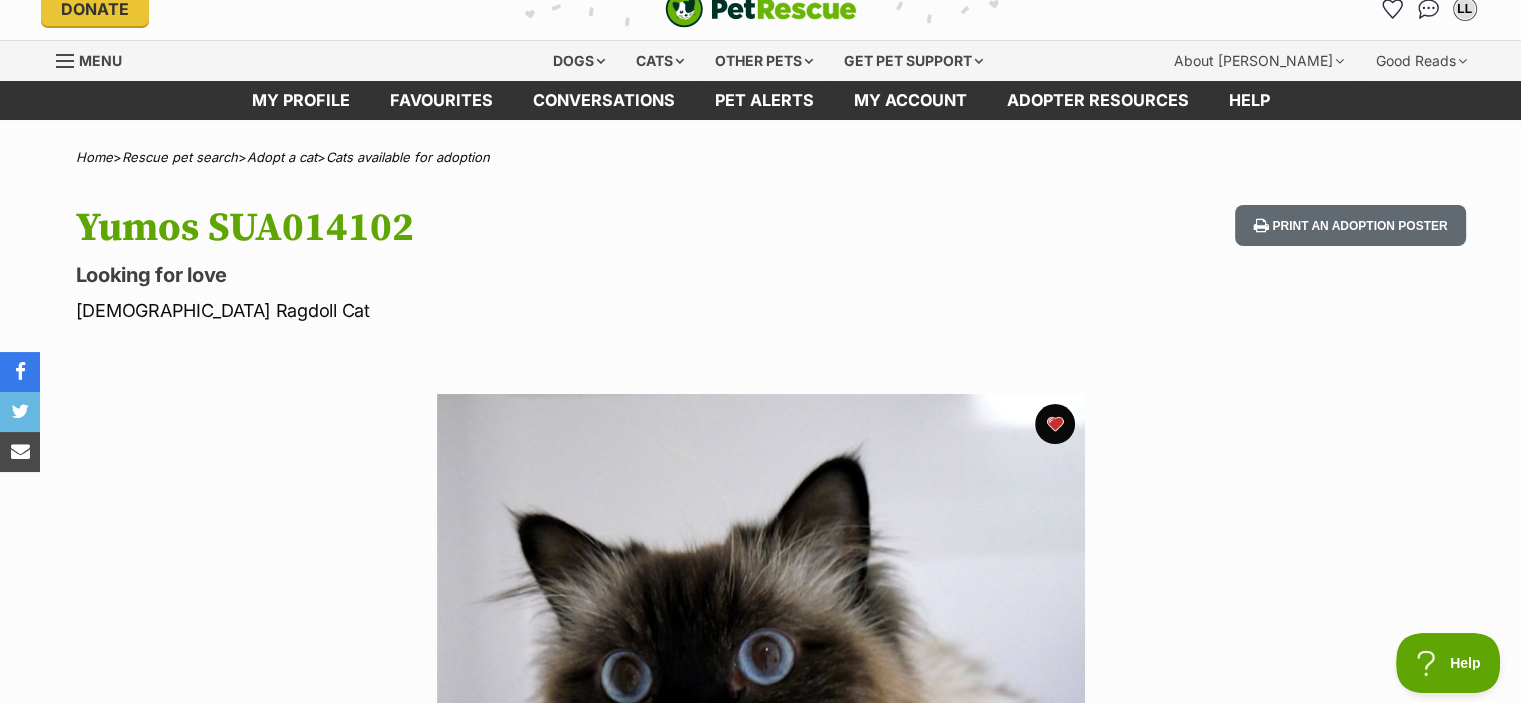 scroll, scrollTop: 0, scrollLeft: 0, axis: both 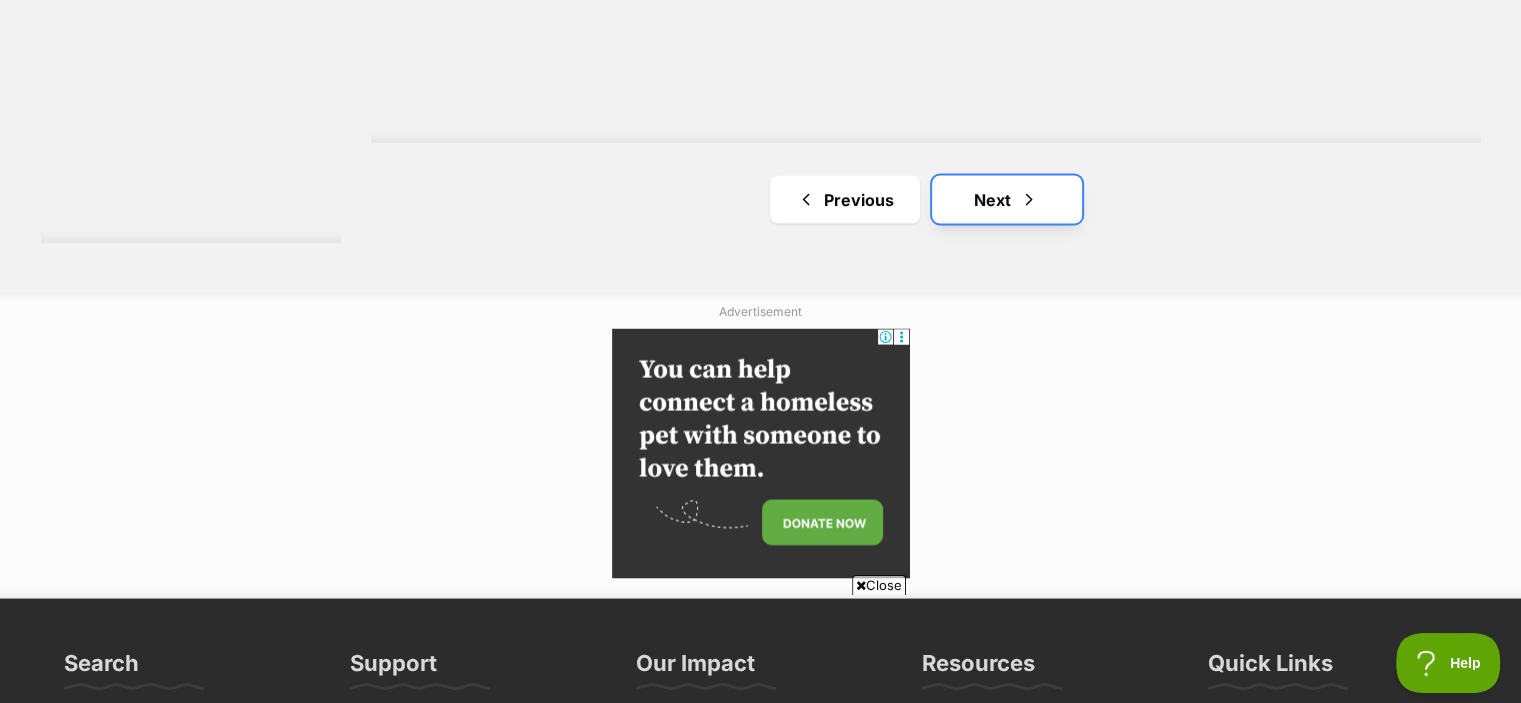 click on "Next" at bounding box center [1007, 199] 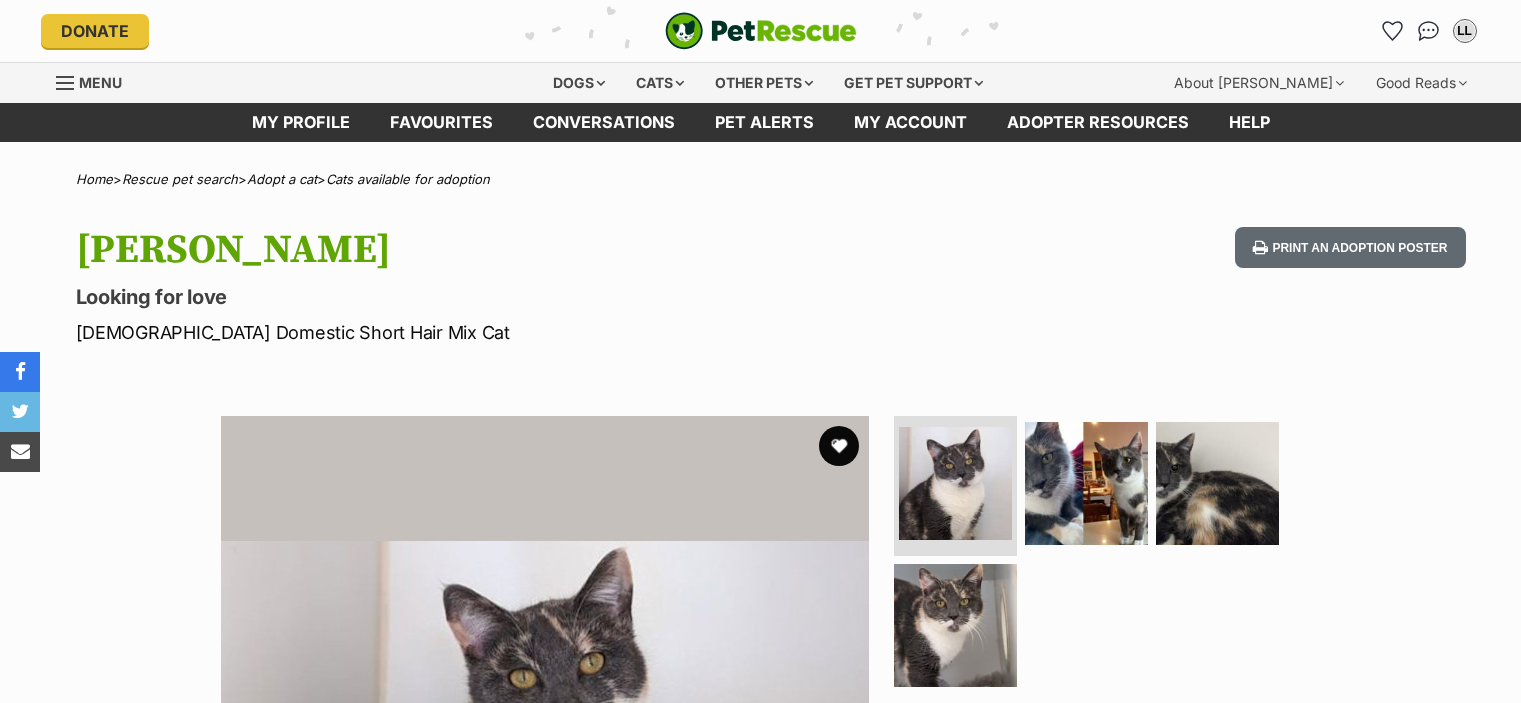 scroll, scrollTop: 0, scrollLeft: 0, axis: both 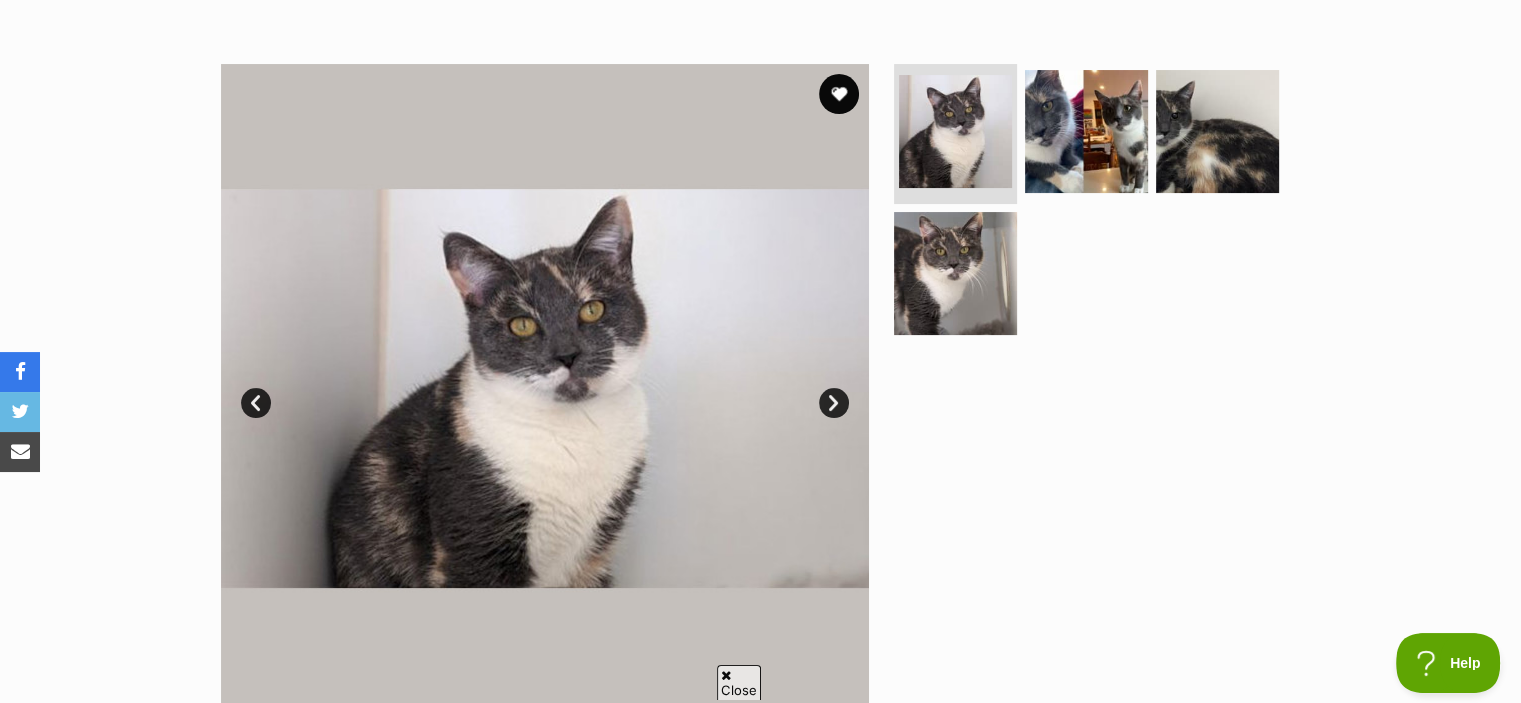 click on "Next" at bounding box center (834, 403) 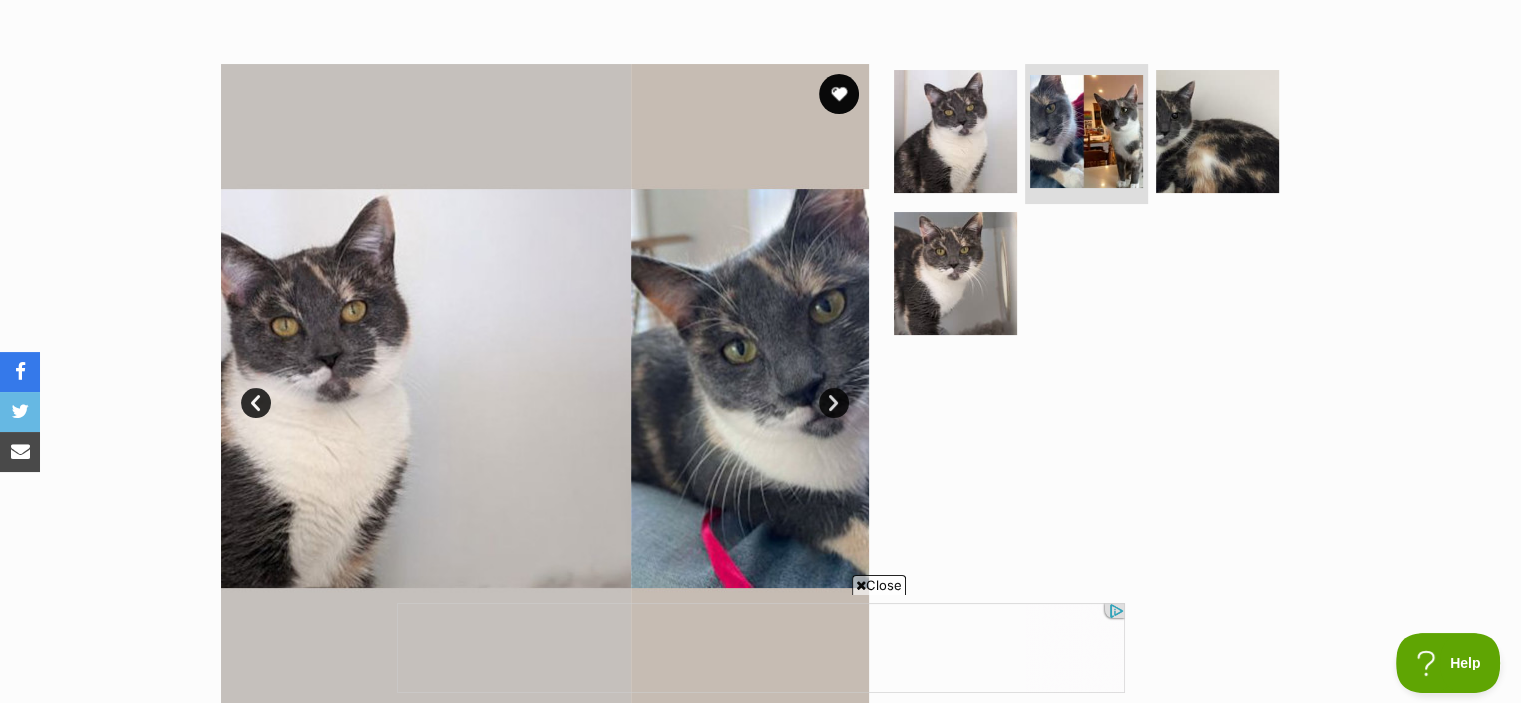 scroll, scrollTop: 0, scrollLeft: 0, axis: both 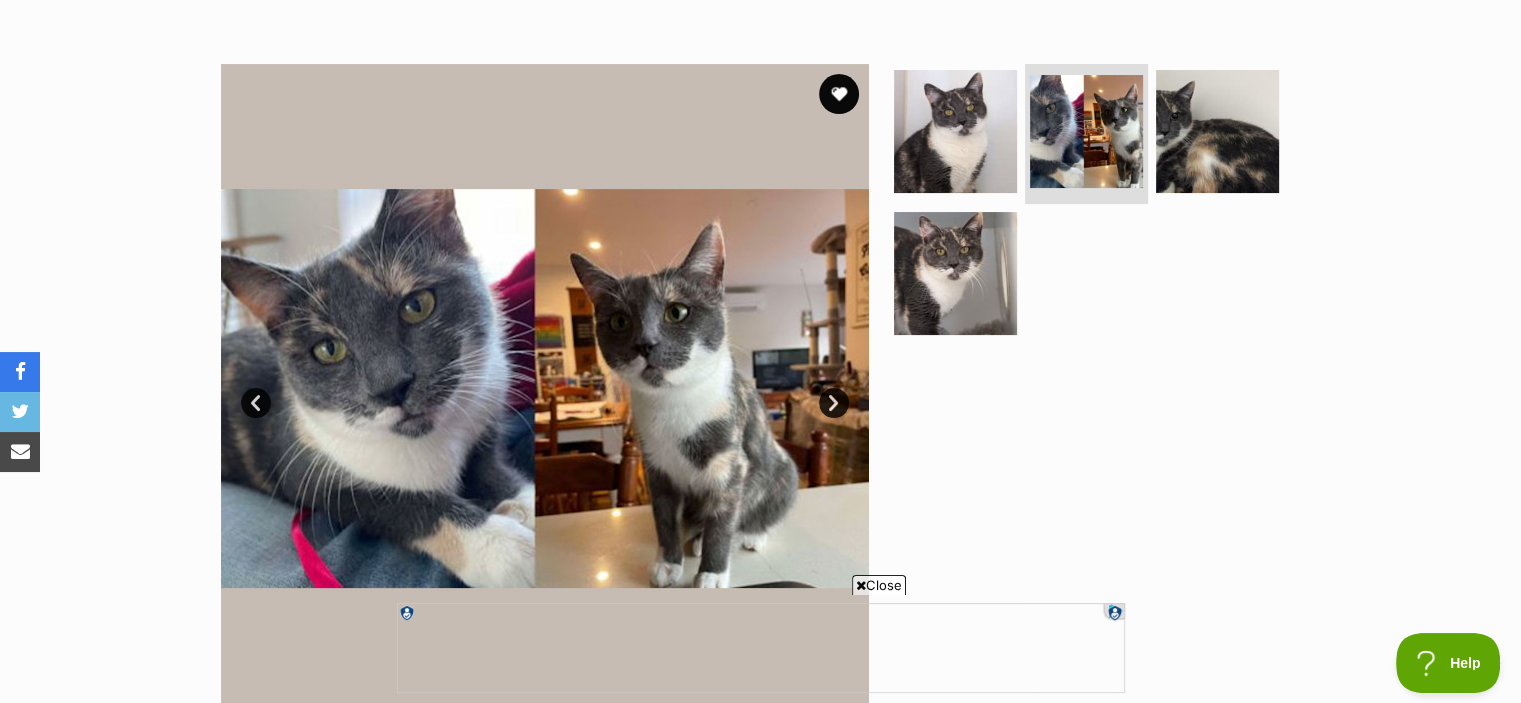 click on "Next" at bounding box center (834, 403) 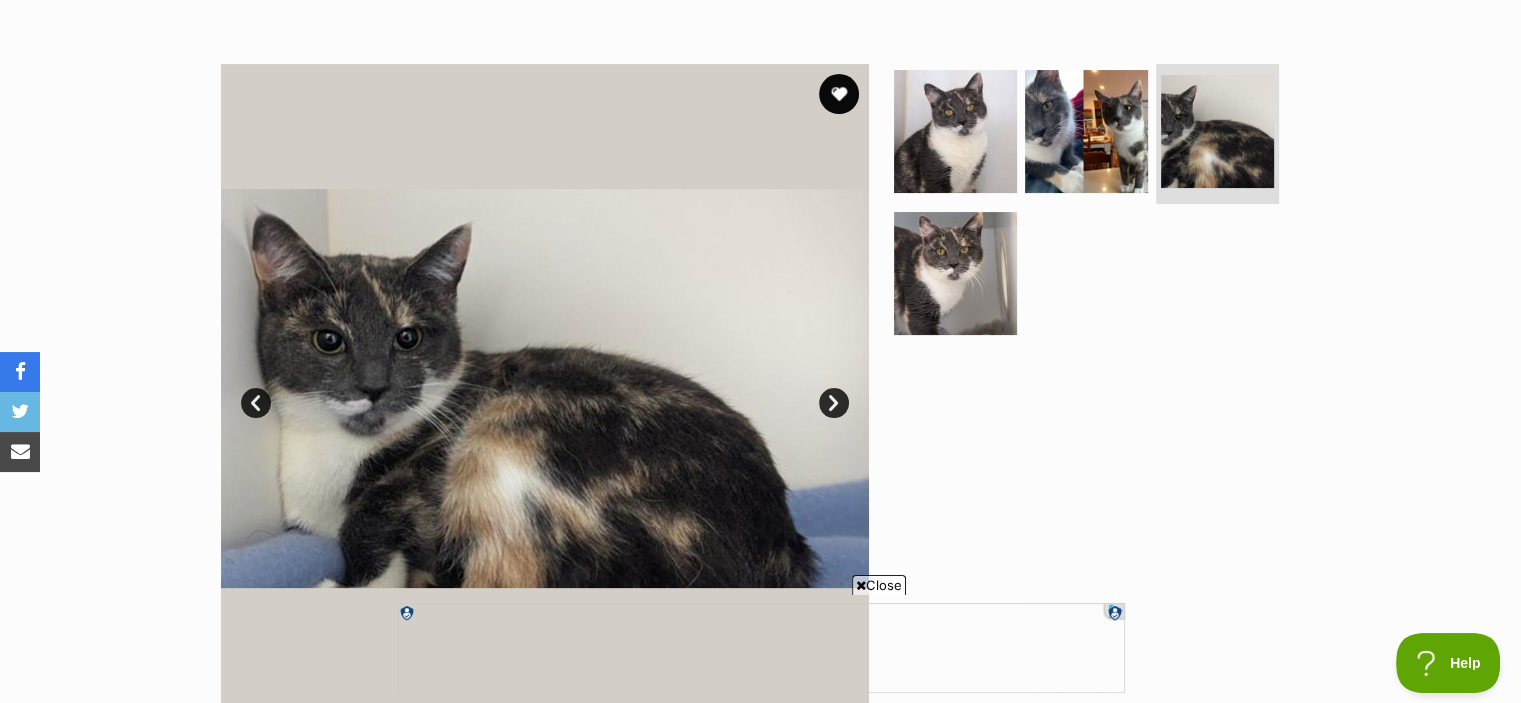 click on "Next" at bounding box center (834, 403) 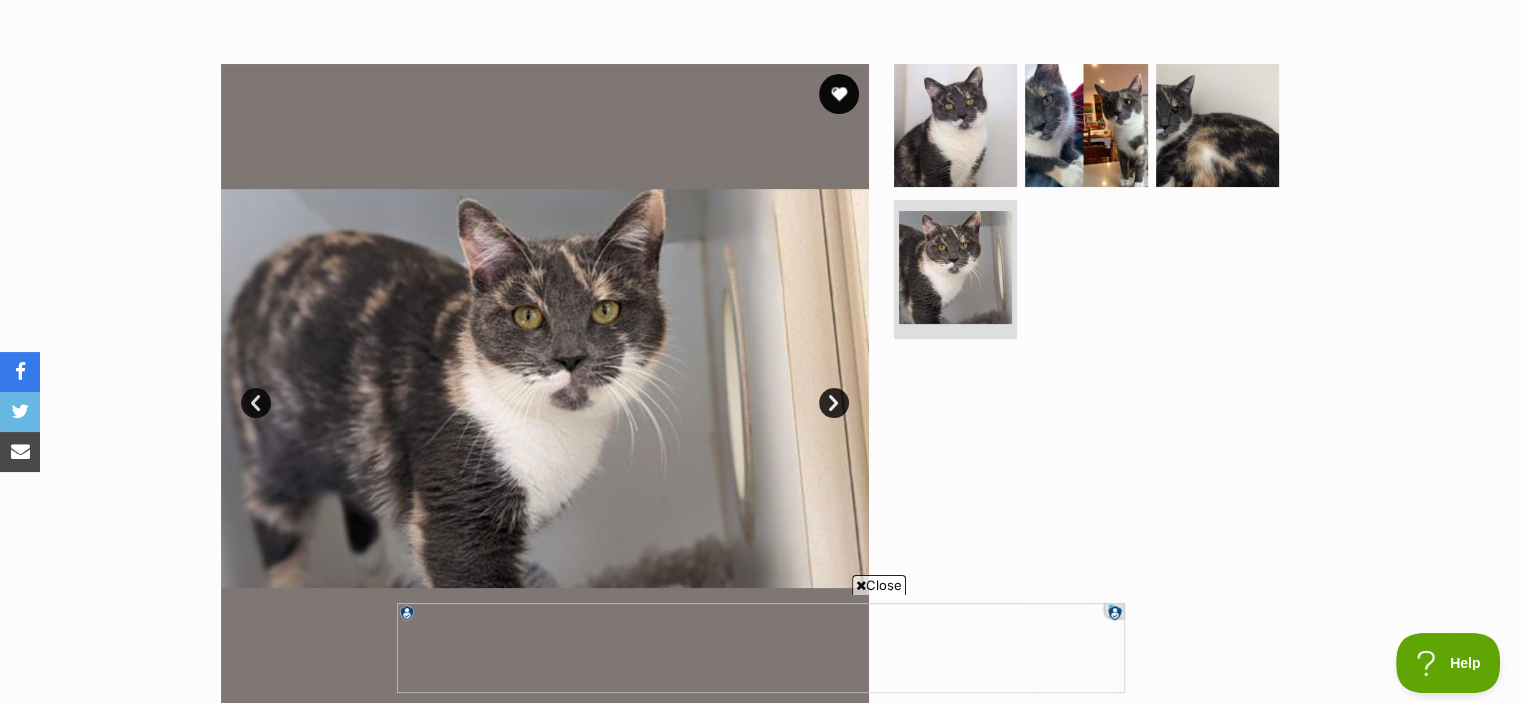 click on "Next" at bounding box center [834, 403] 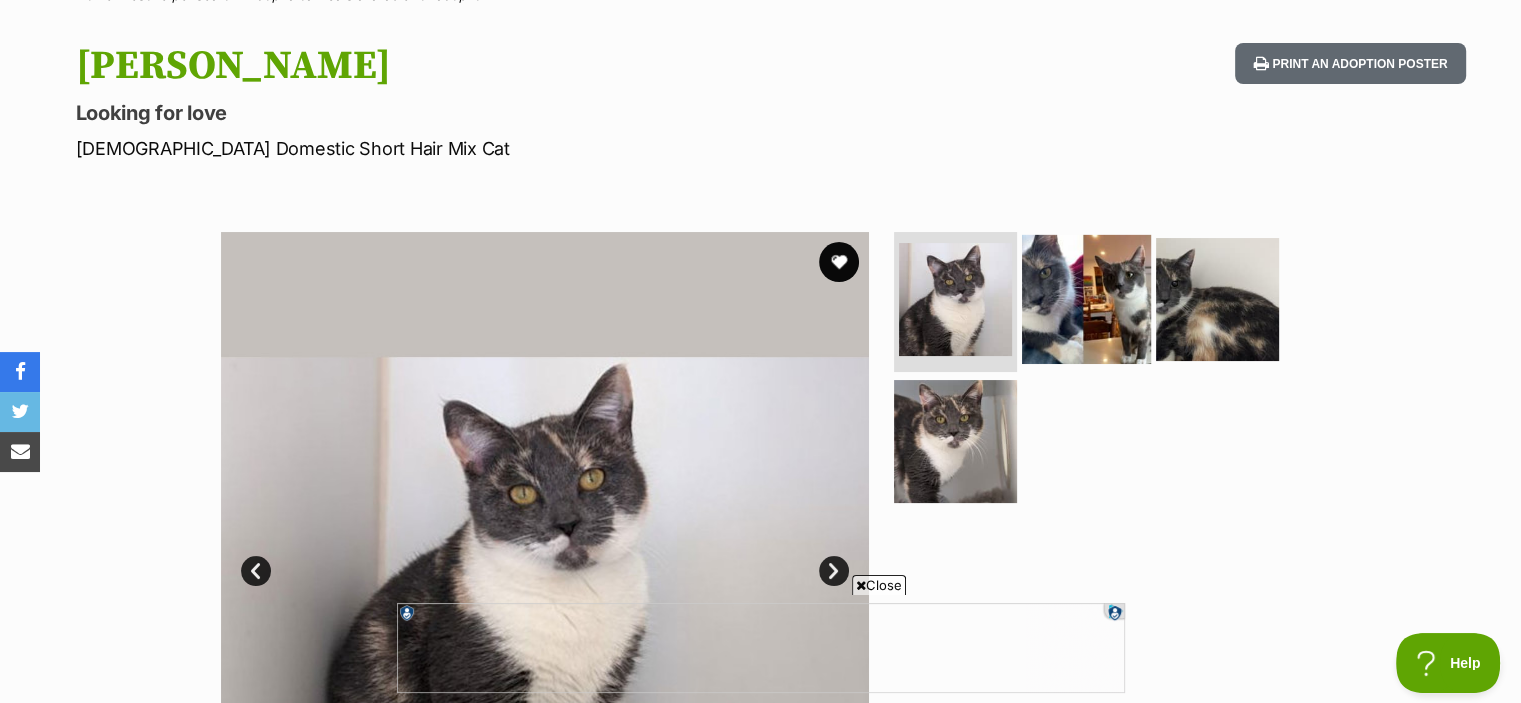 scroll, scrollTop: 184, scrollLeft: 0, axis: vertical 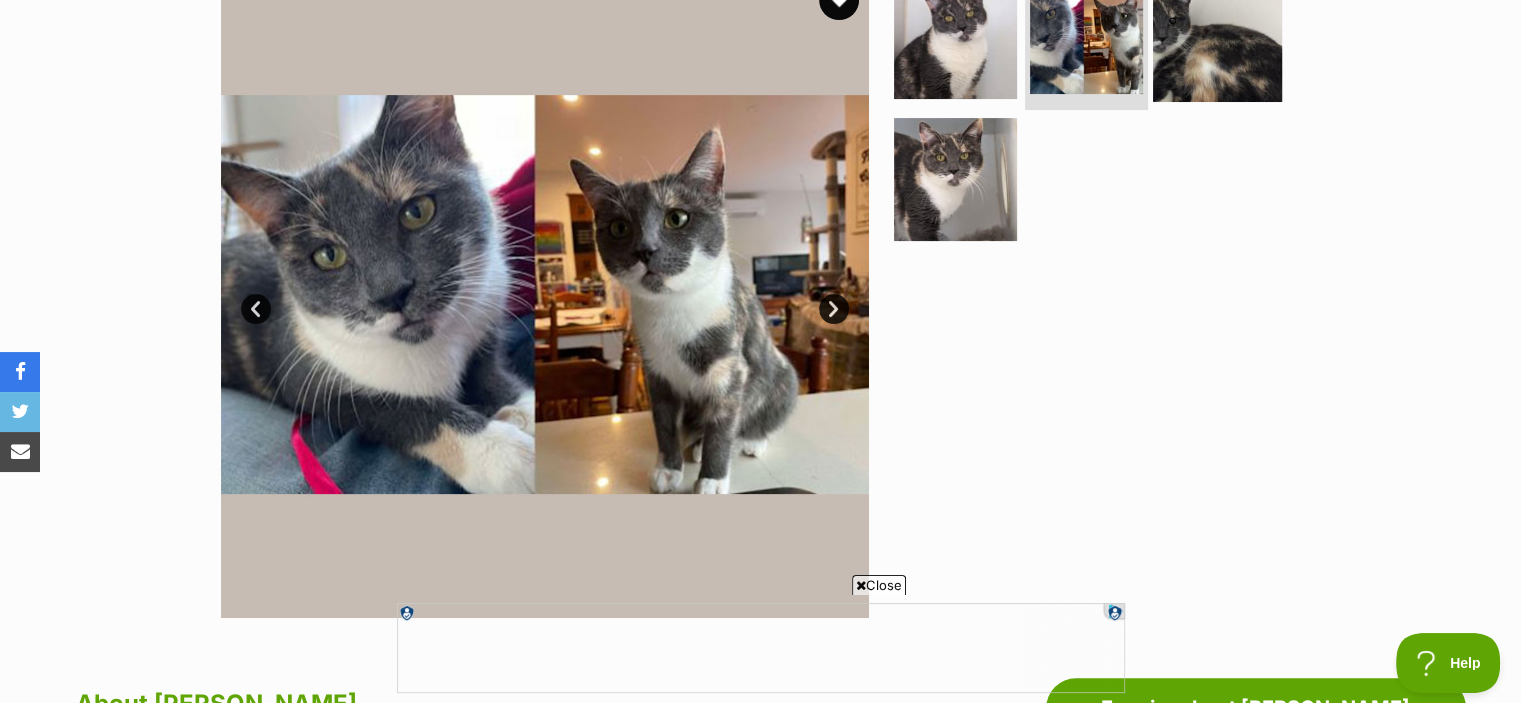 click at bounding box center [1217, 37] 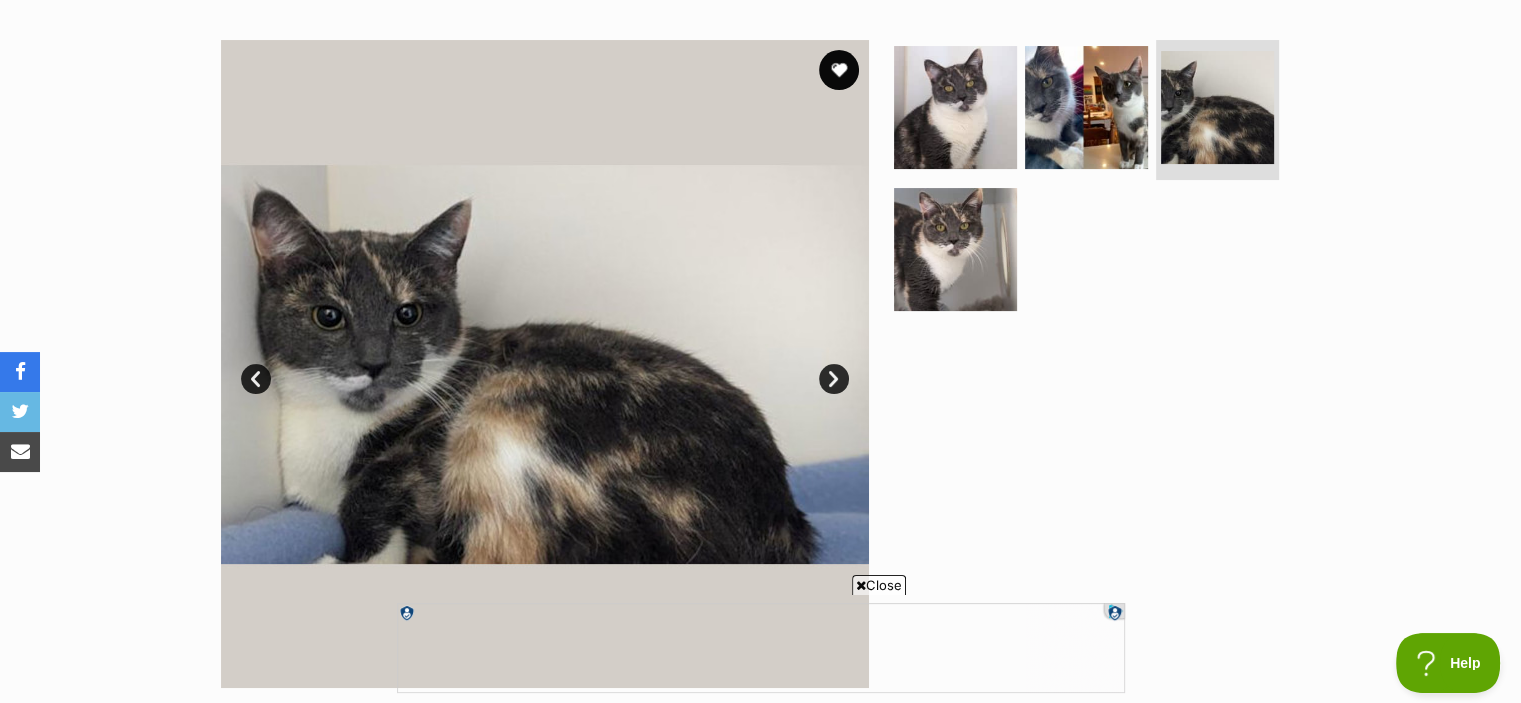 scroll, scrollTop: 374, scrollLeft: 0, axis: vertical 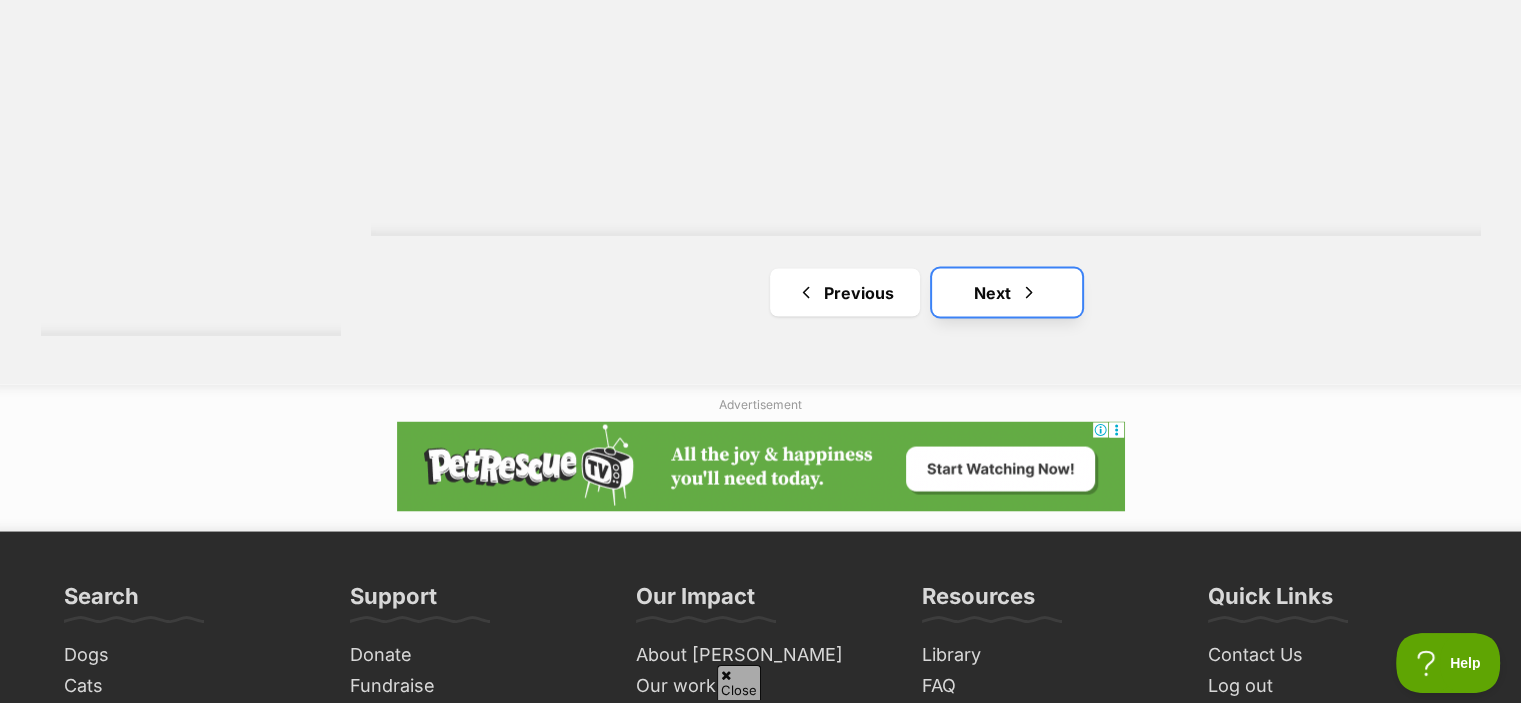 click on "Next" at bounding box center [1007, 292] 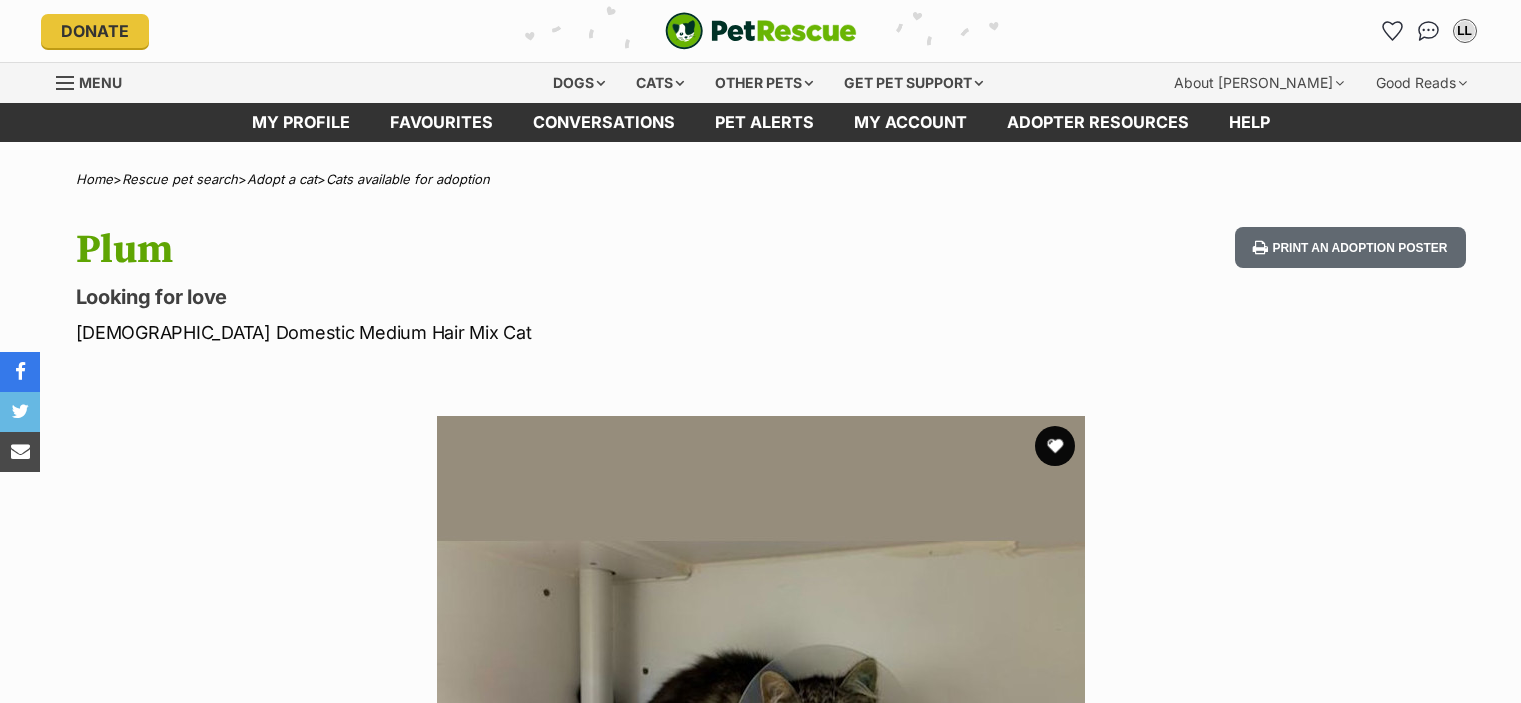 scroll, scrollTop: 0, scrollLeft: 0, axis: both 